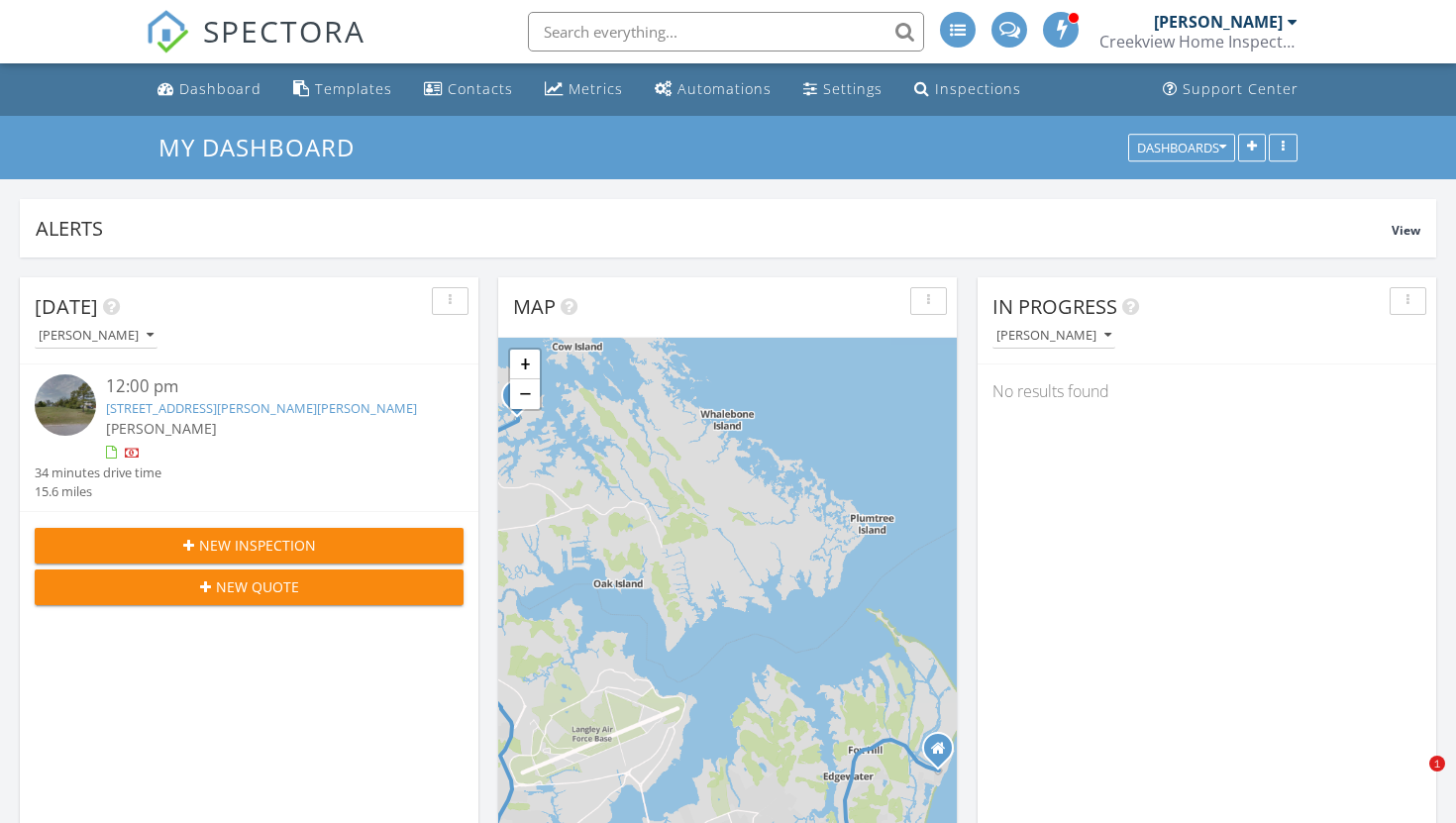 scroll, scrollTop: 0, scrollLeft: 0, axis: both 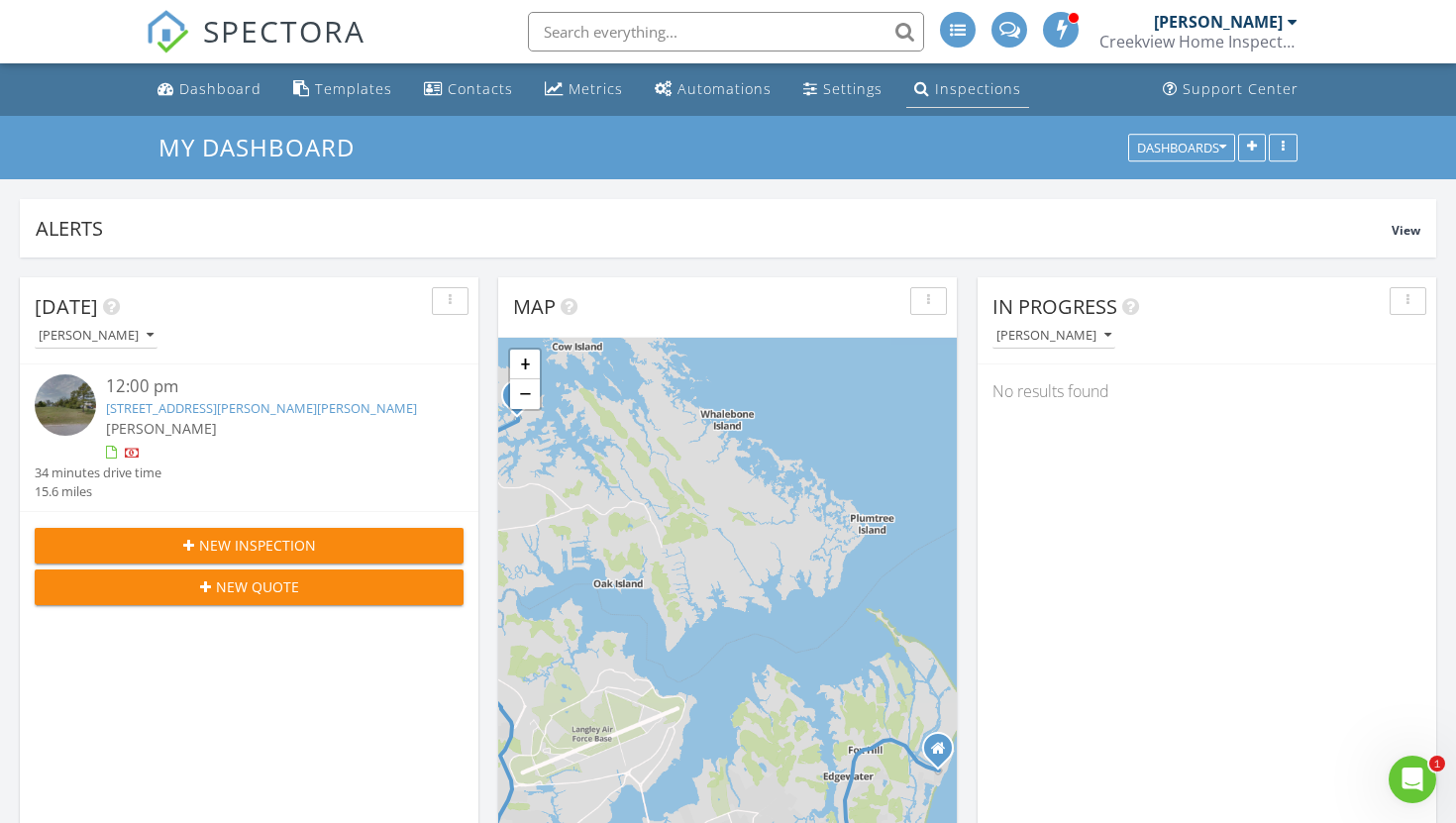 click on "Inspections" at bounding box center (978, 88) 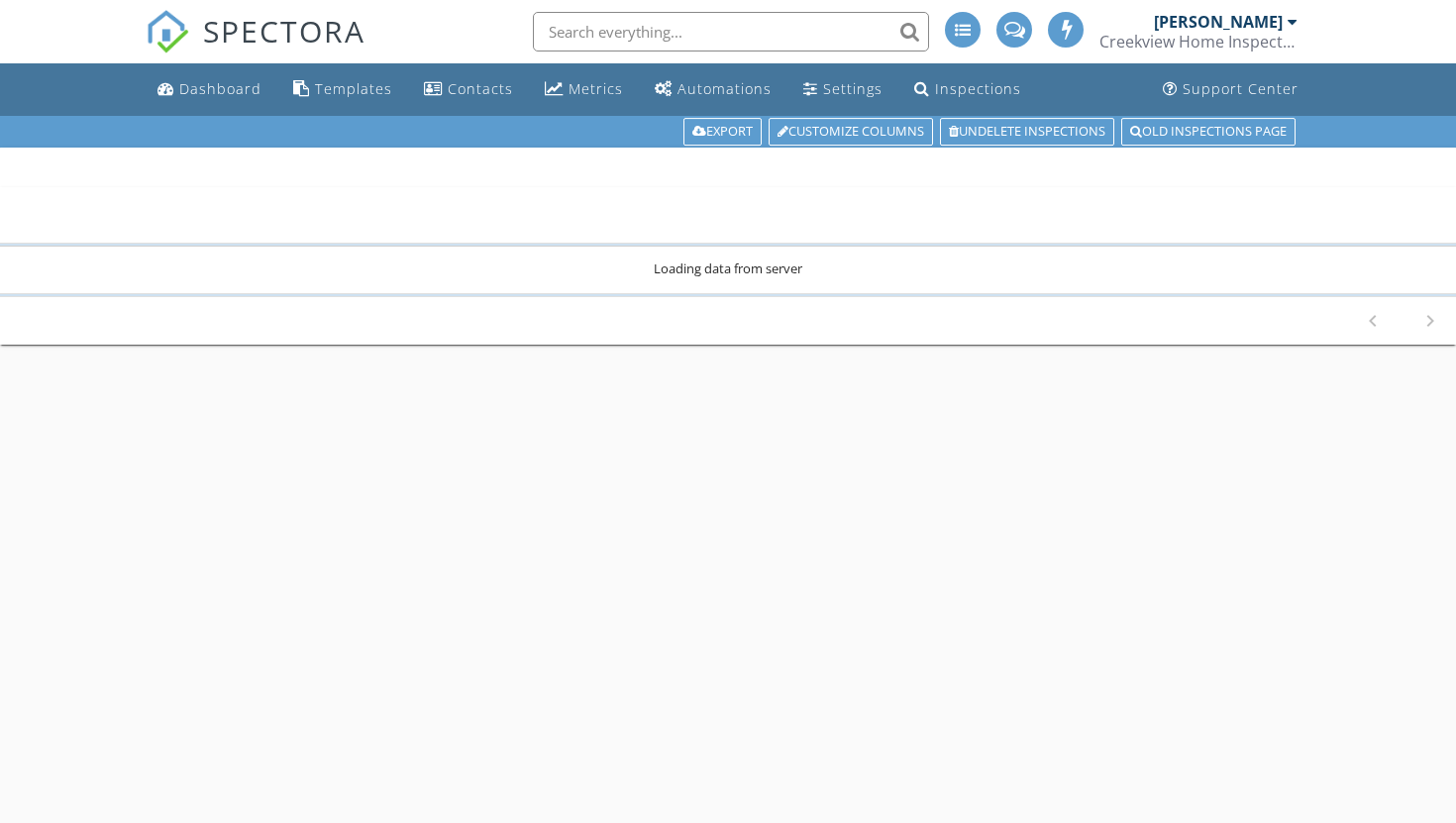 scroll, scrollTop: 0, scrollLeft: 0, axis: both 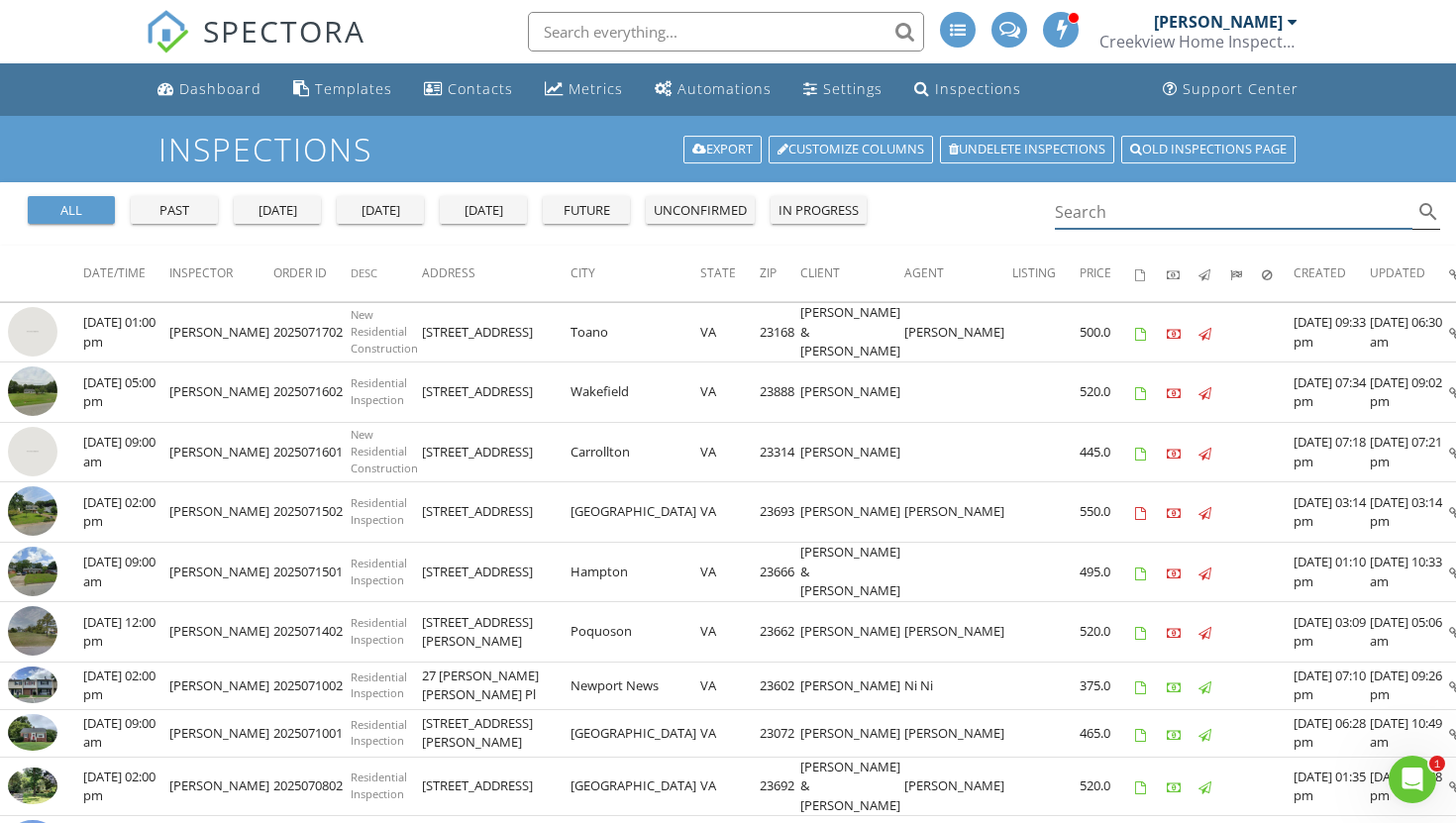 click at bounding box center [1233, 212] 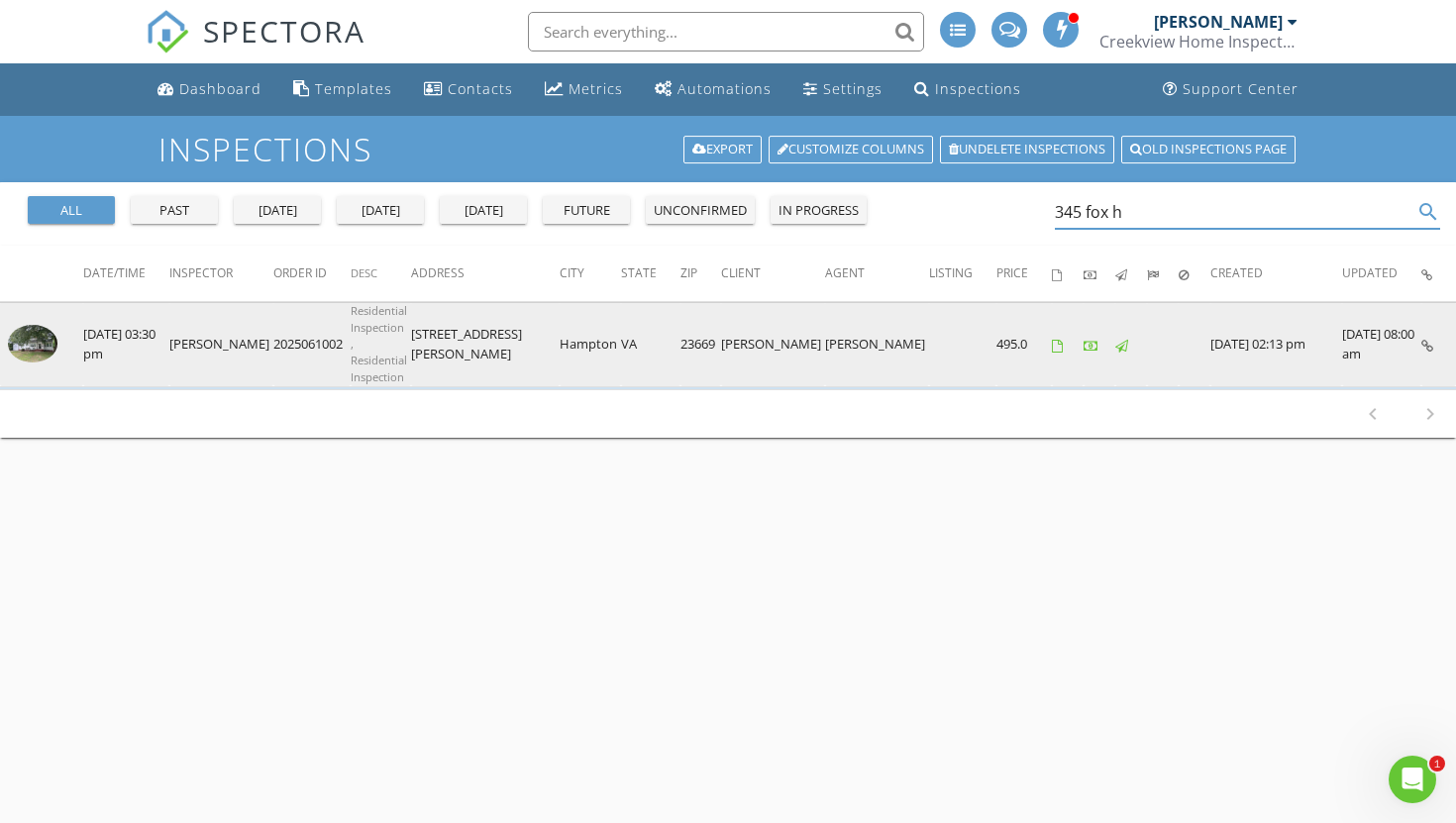 type on "345 fox h" 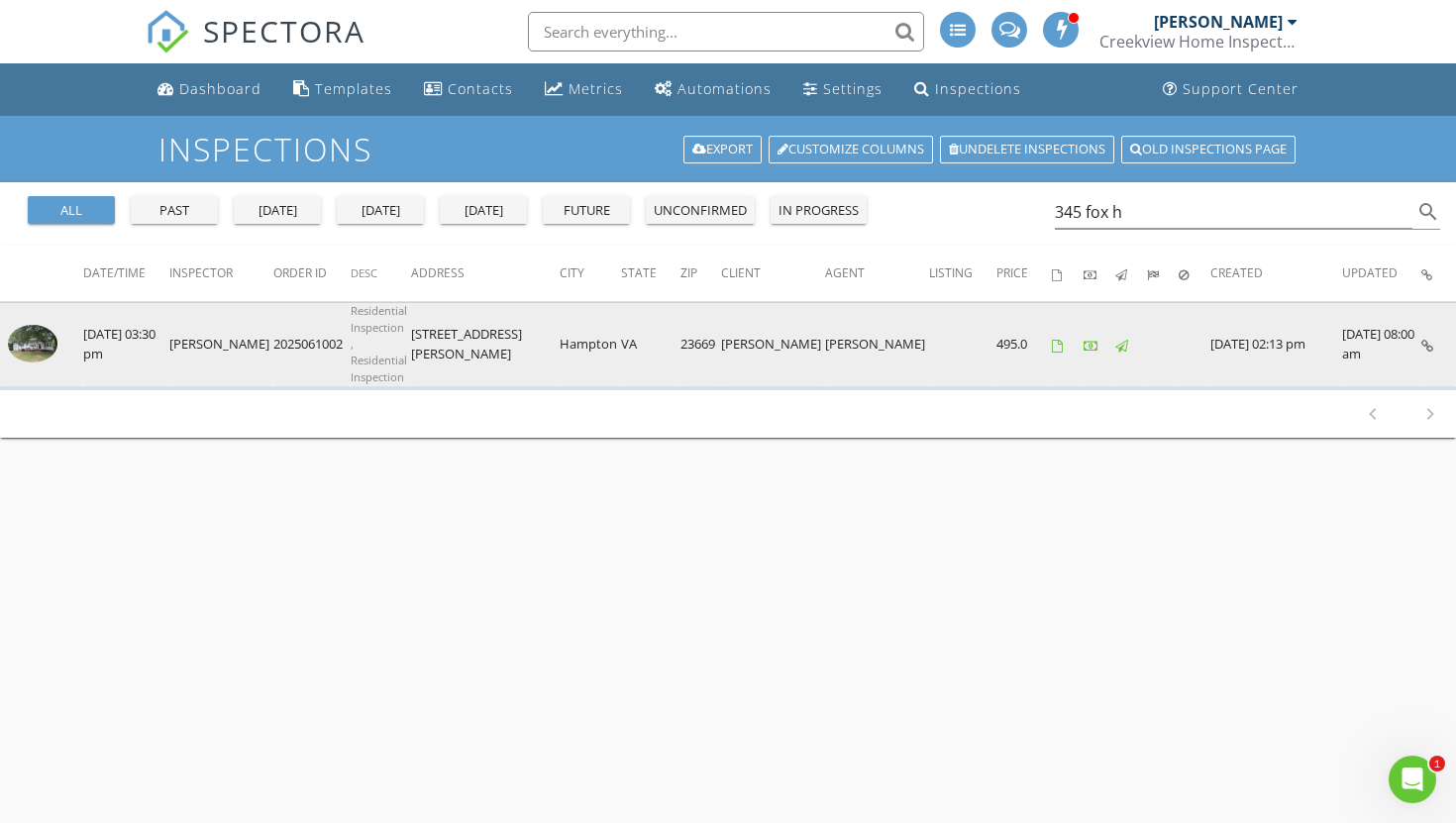 click at bounding box center (33, 344) 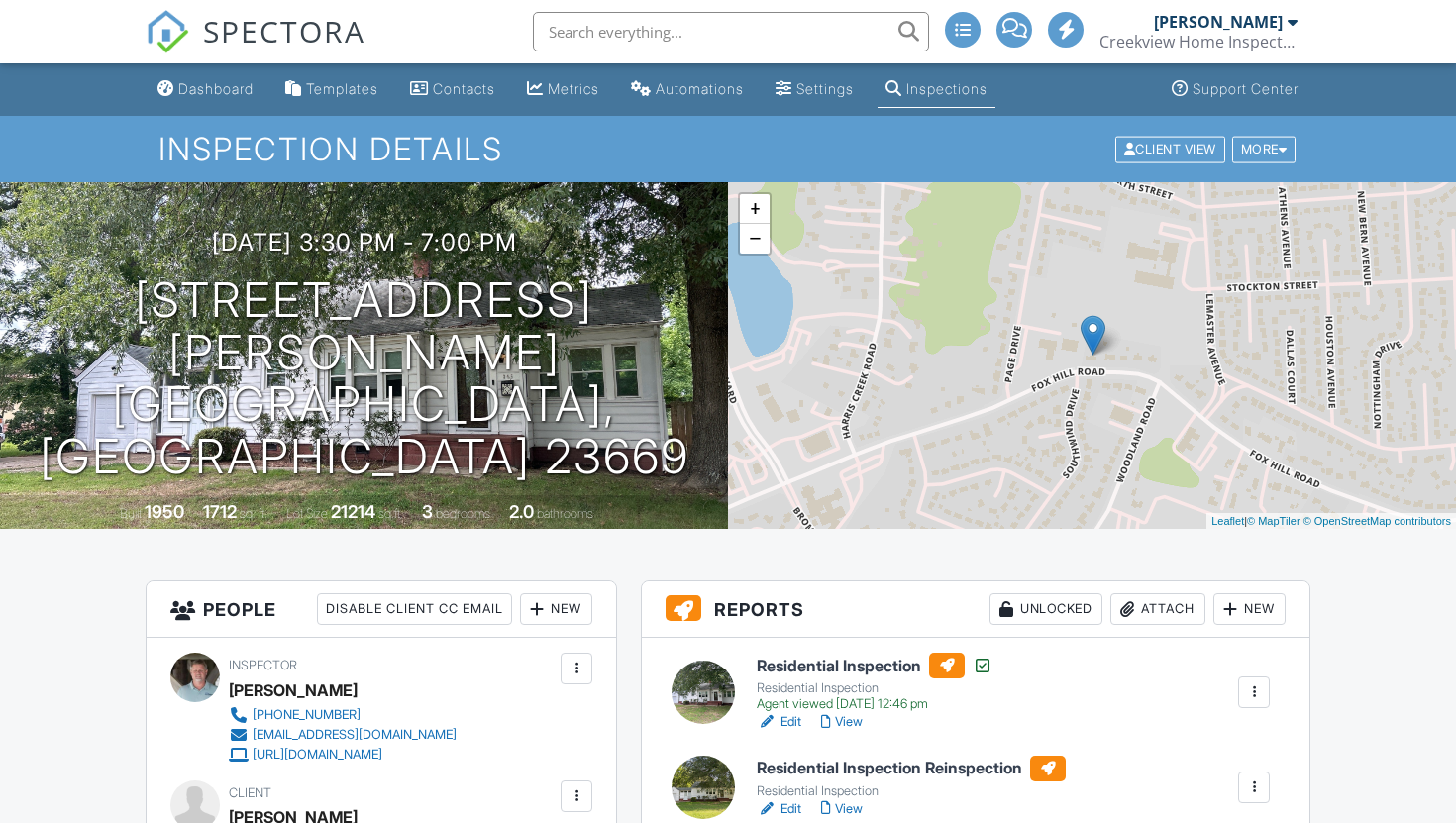 scroll, scrollTop: 0, scrollLeft: 0, axis: both 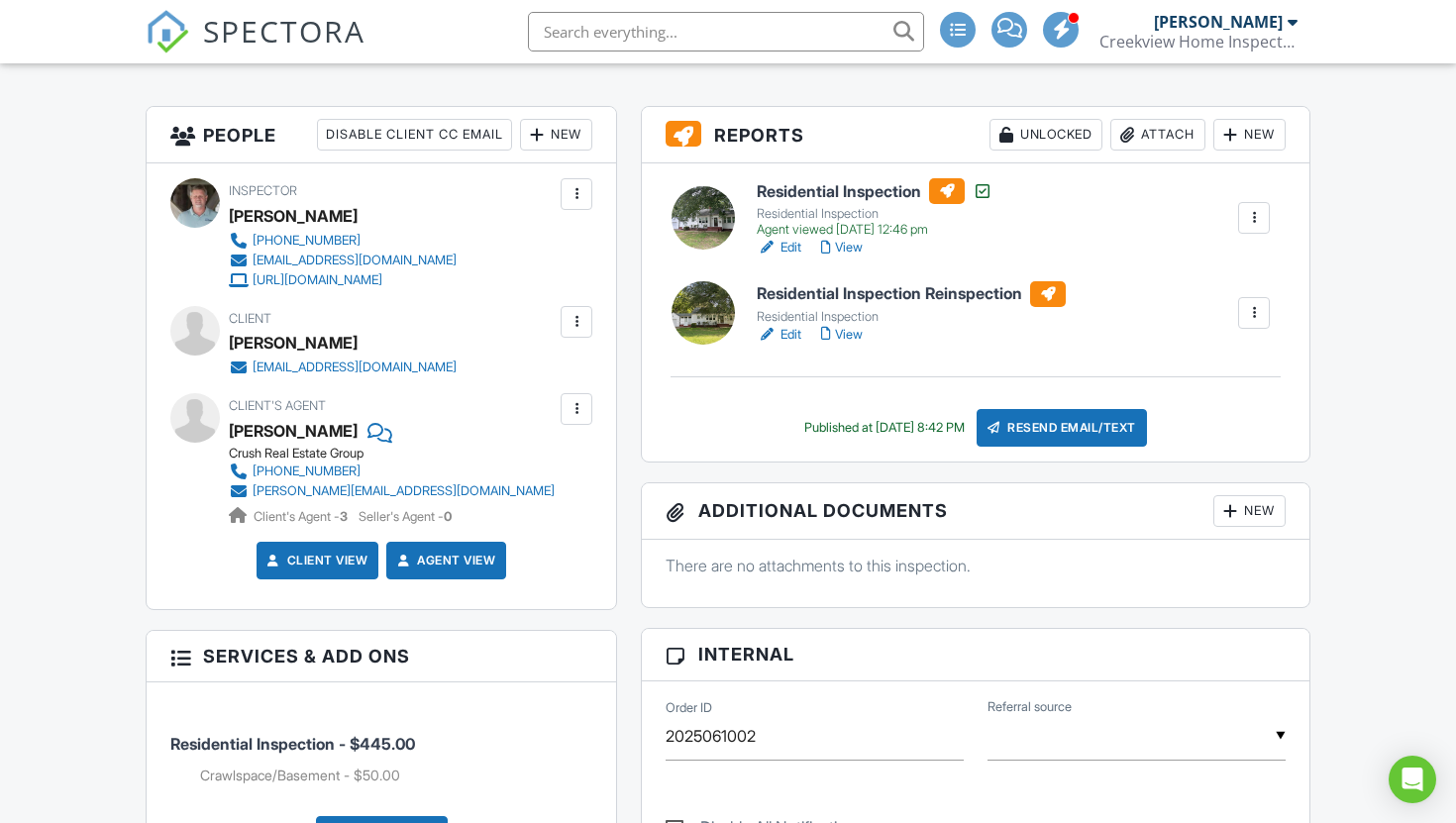 click on "Edit" at bounding box center (779, 335) 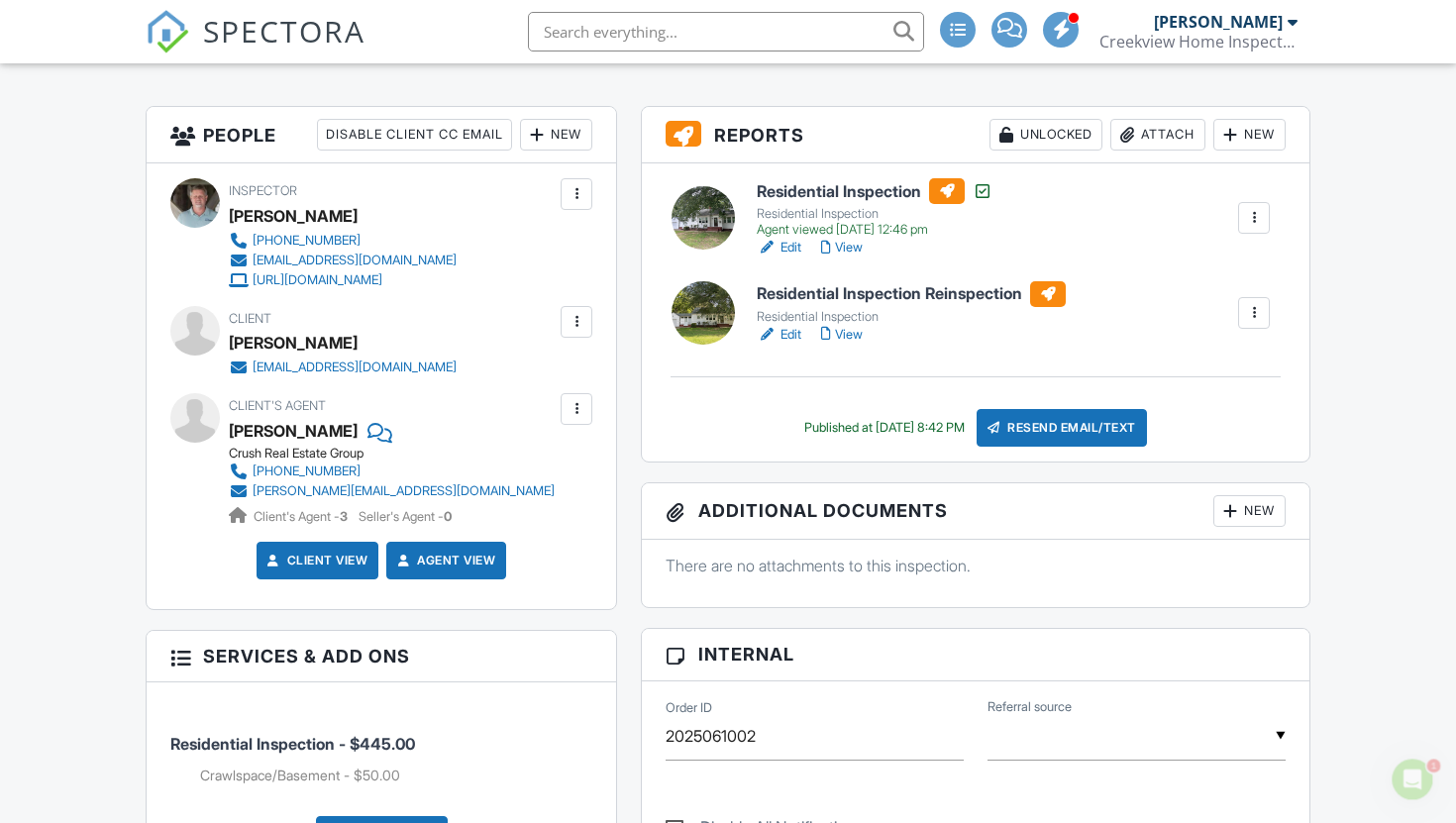 scroll, scrollTop: 0, scrollLeft: 0, axis: both 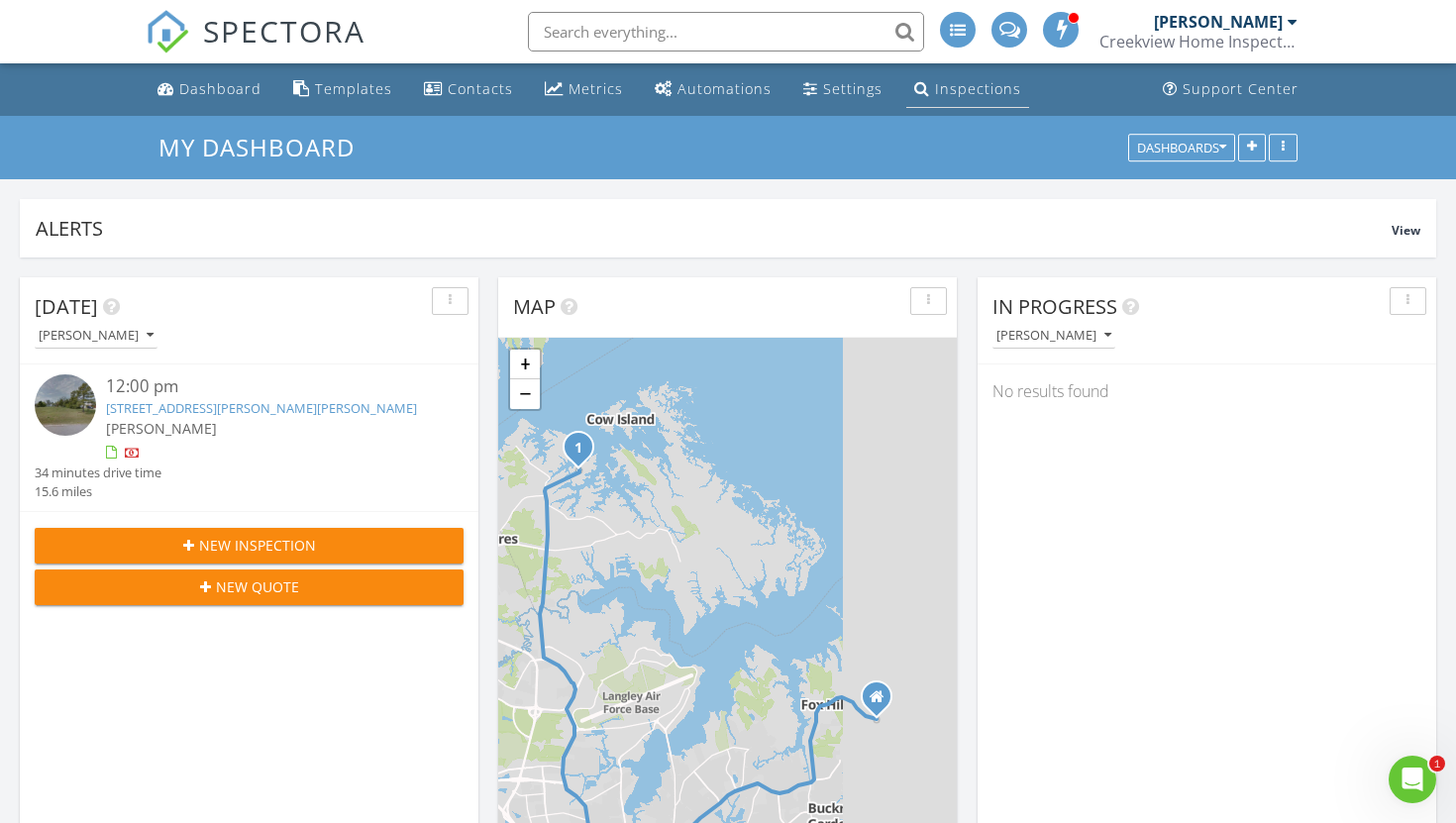 click on "Inspections" at bounding box center [978, 88] 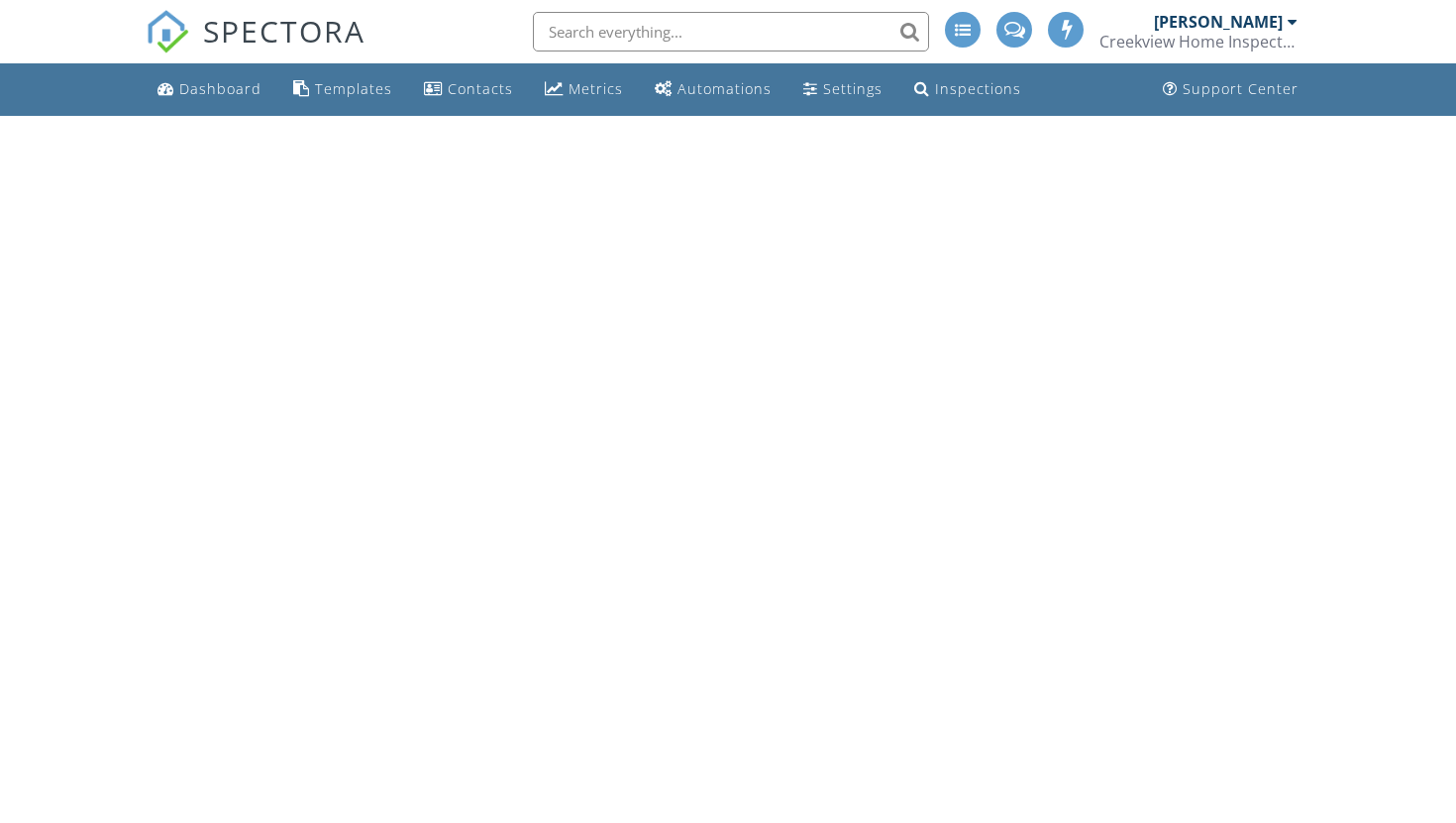 scroll, scrollTop: 0, scrollLeft: 0, axis: both 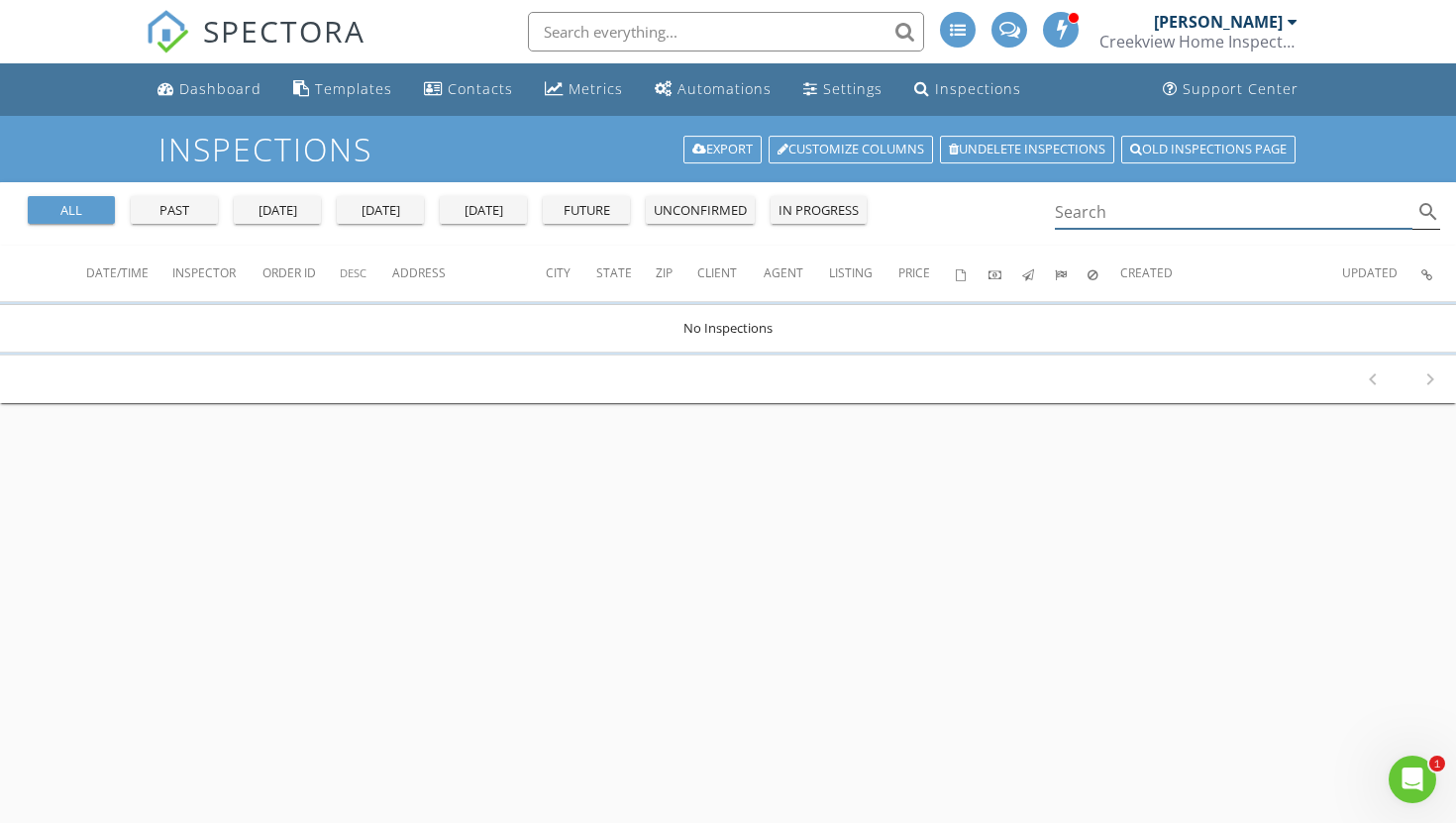 click at bounding box center [1233, 212] 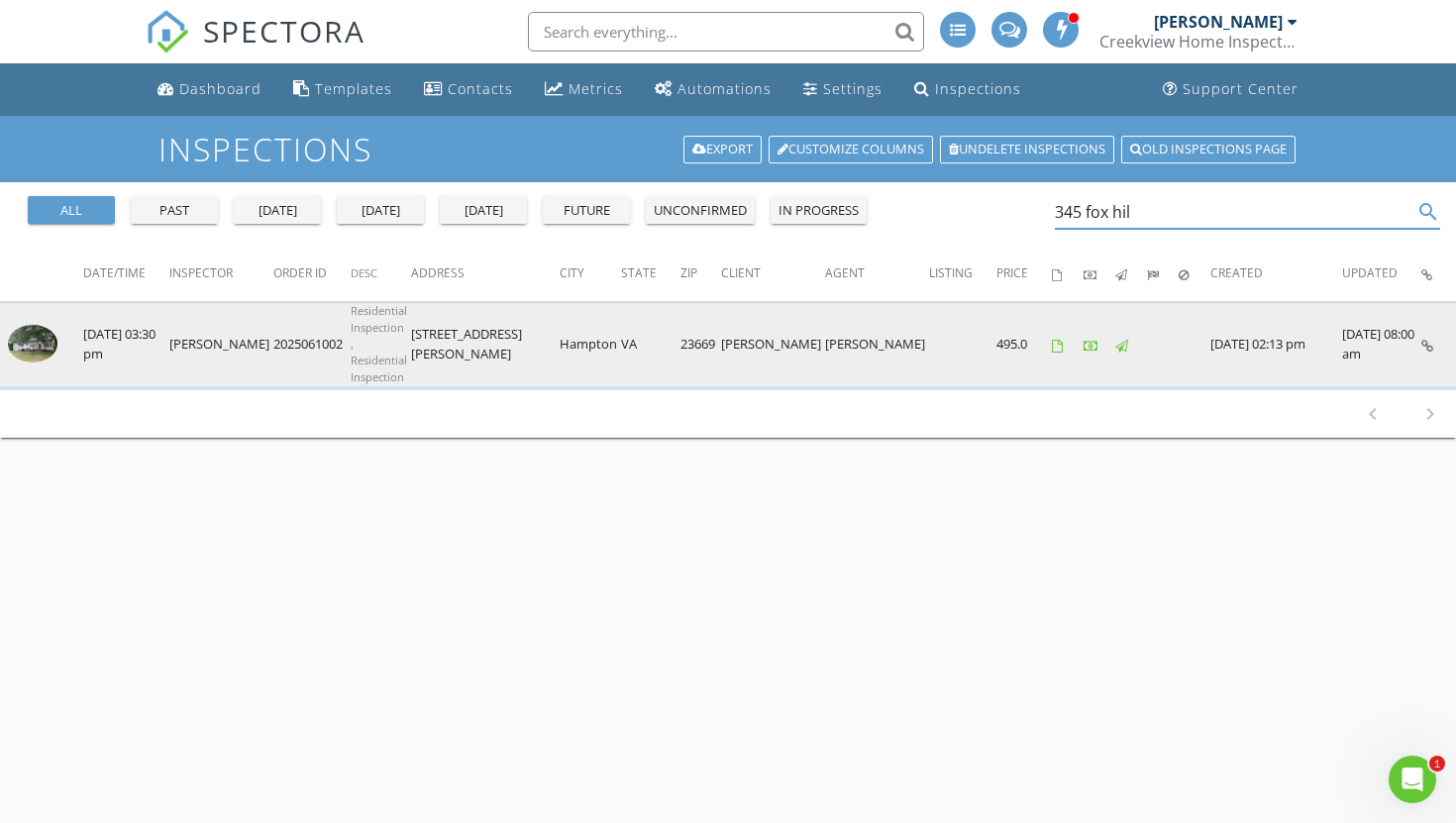 type on "345 fox hil" 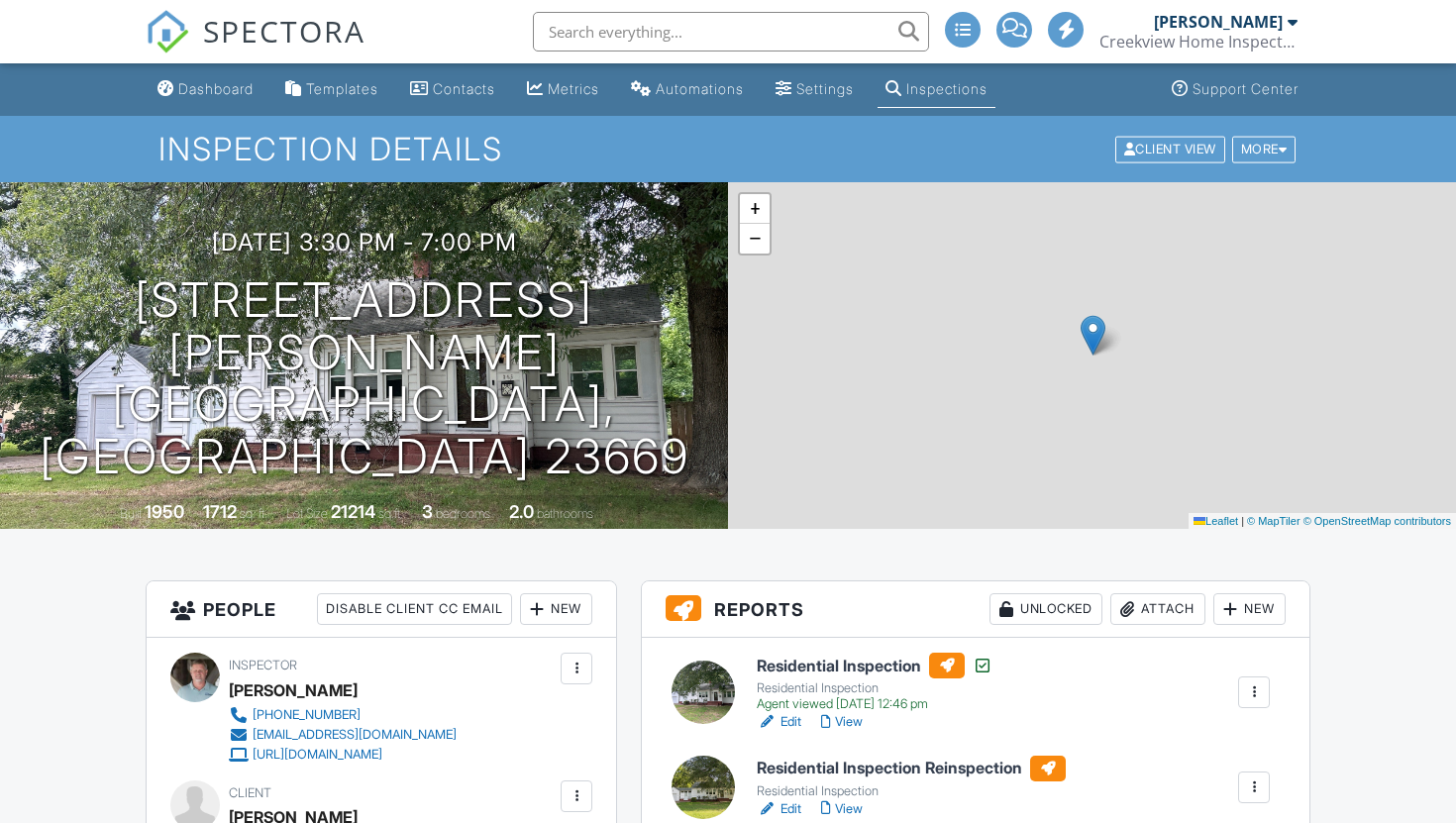 scroll, scrollTop: 0, scrollLeft: 0, axis: both 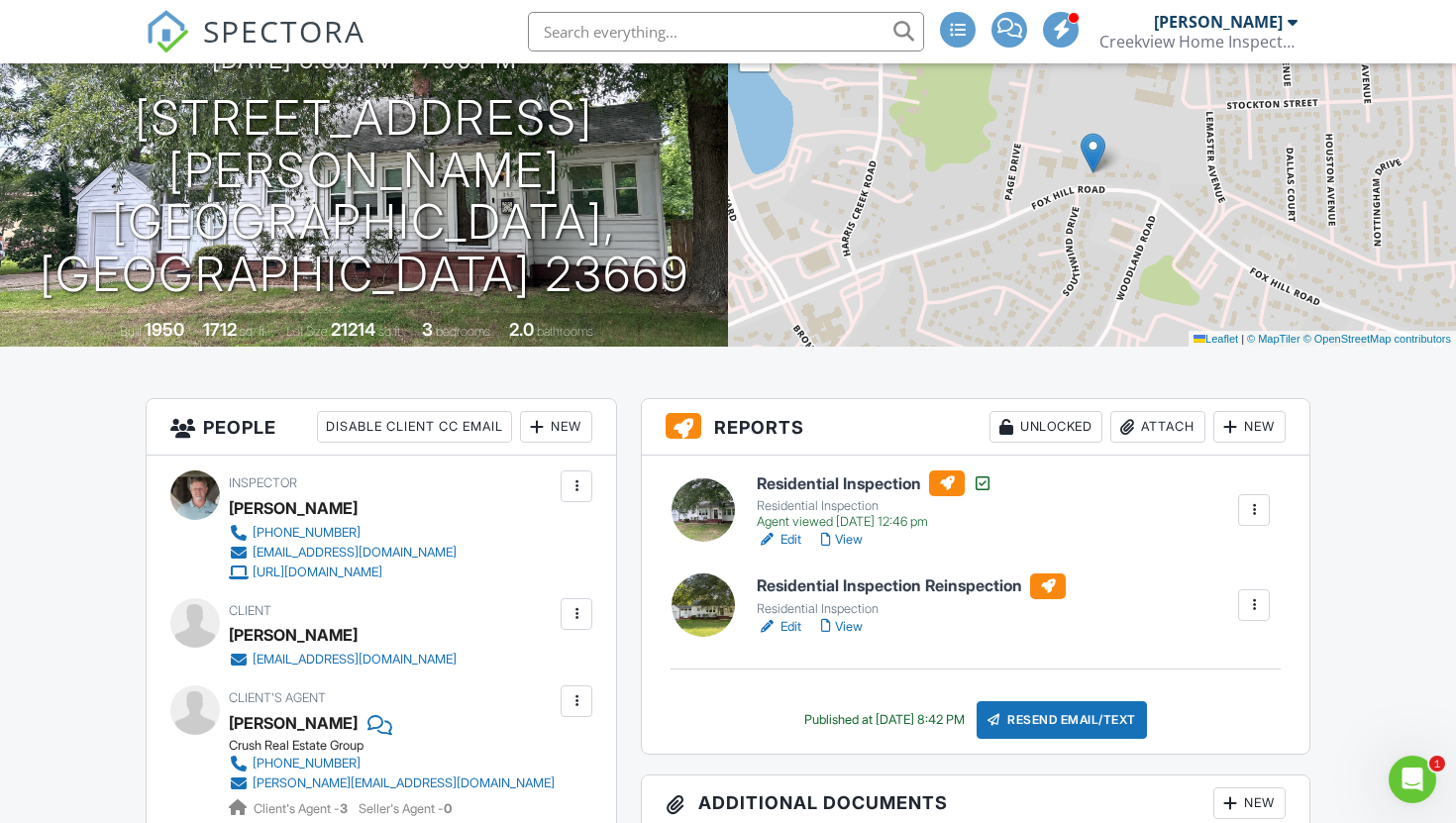 click on "Edit" at bounding box center [779, 627] 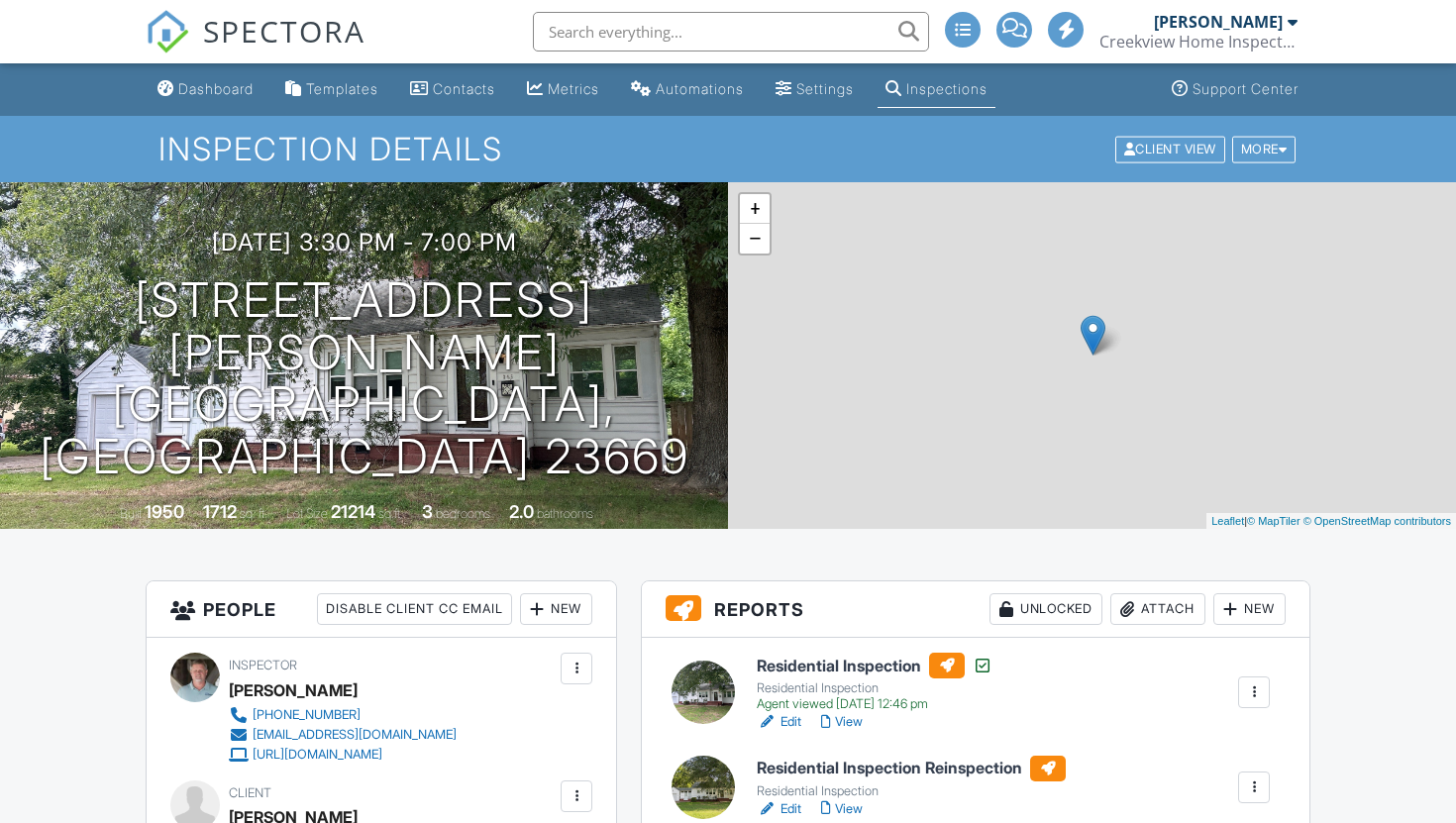 scroll, scrollTop: 0, scrollLeft: 0, axis: both 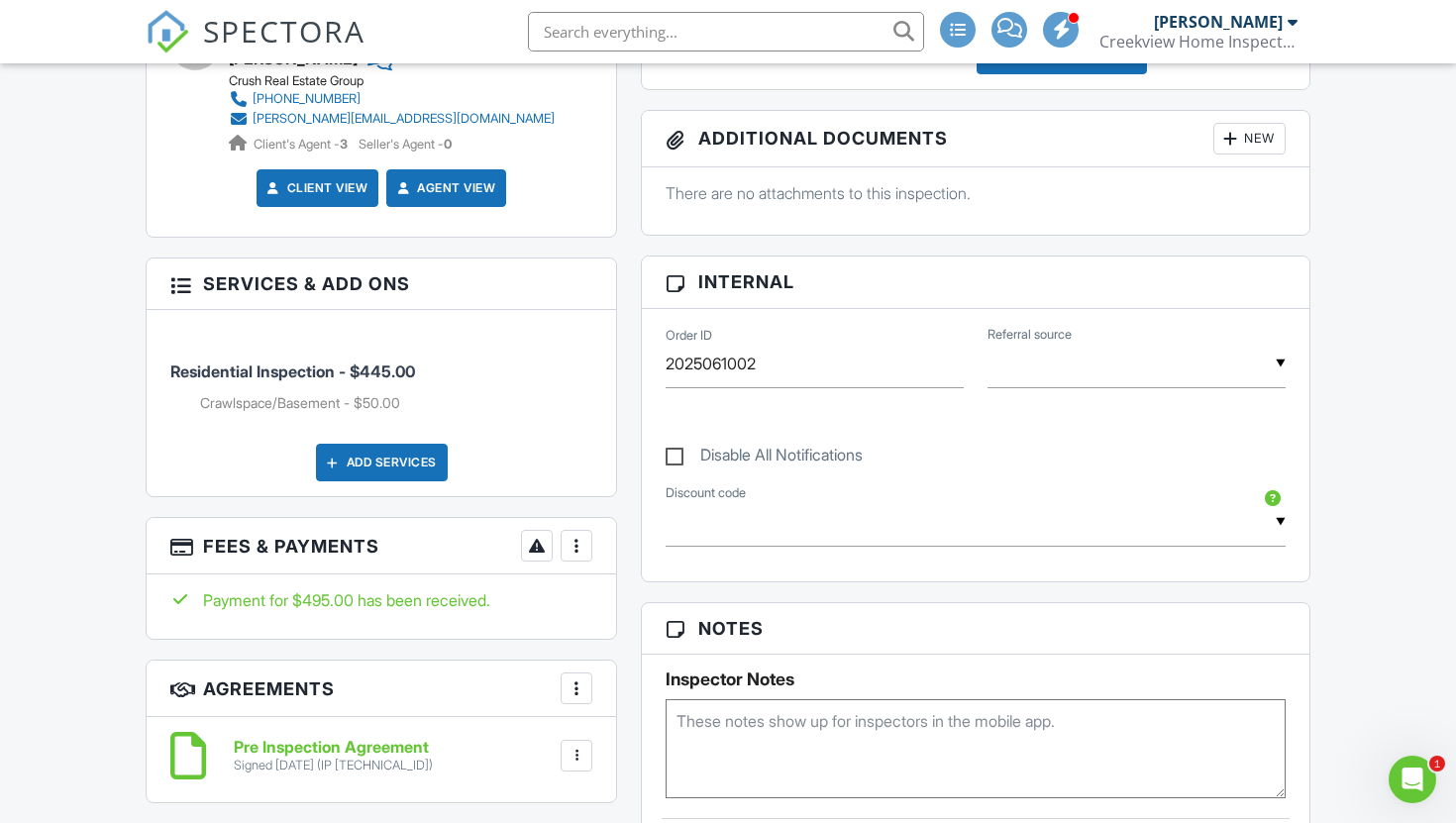 click on "Add Services" at bounding box center (381, 463) 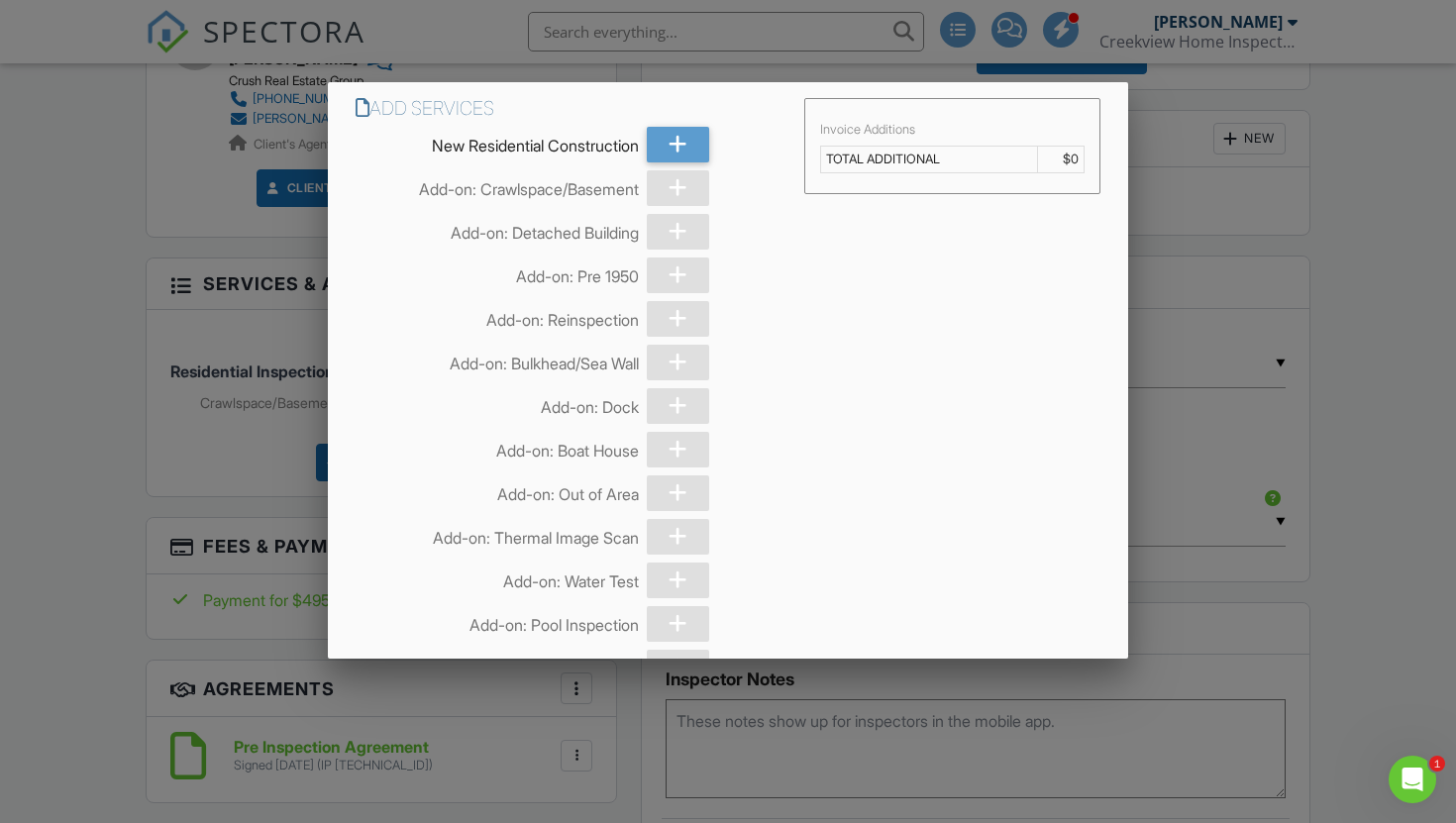 click at bounding box center [677, 319] 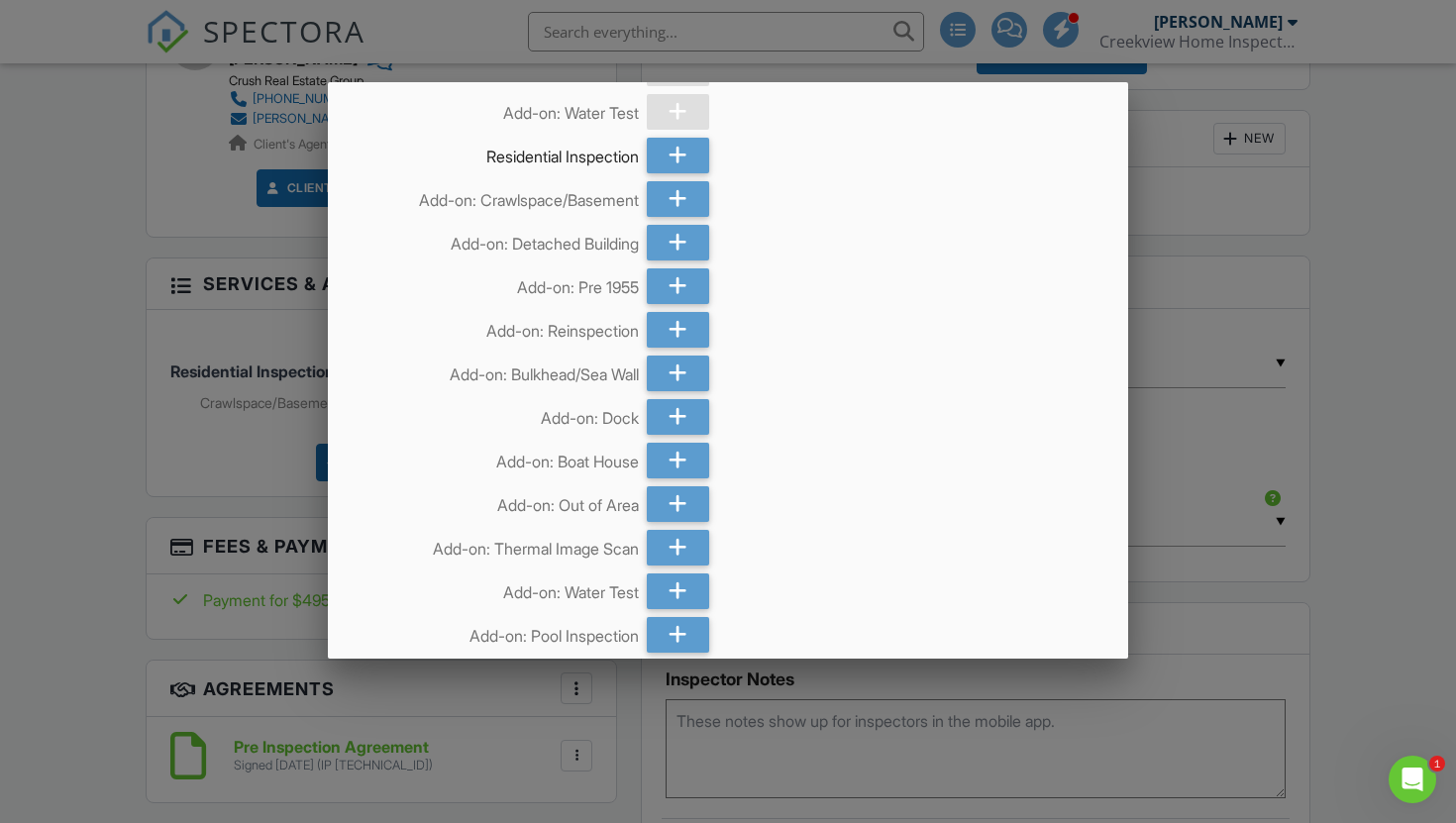scroll, scrollTop: 1034, scrollLeft: 0, axis: vertical 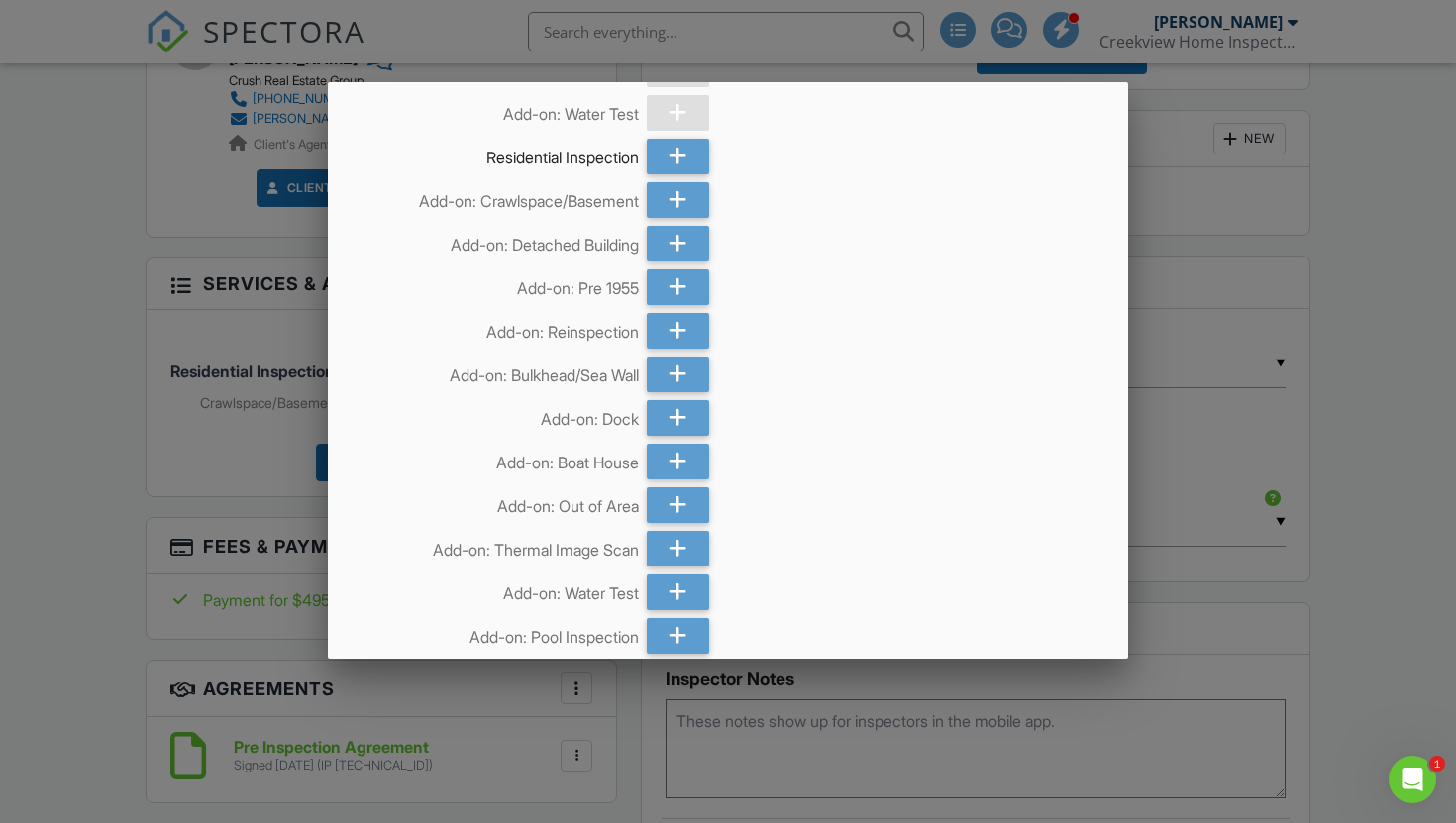 click at bounding box center (677, 331) 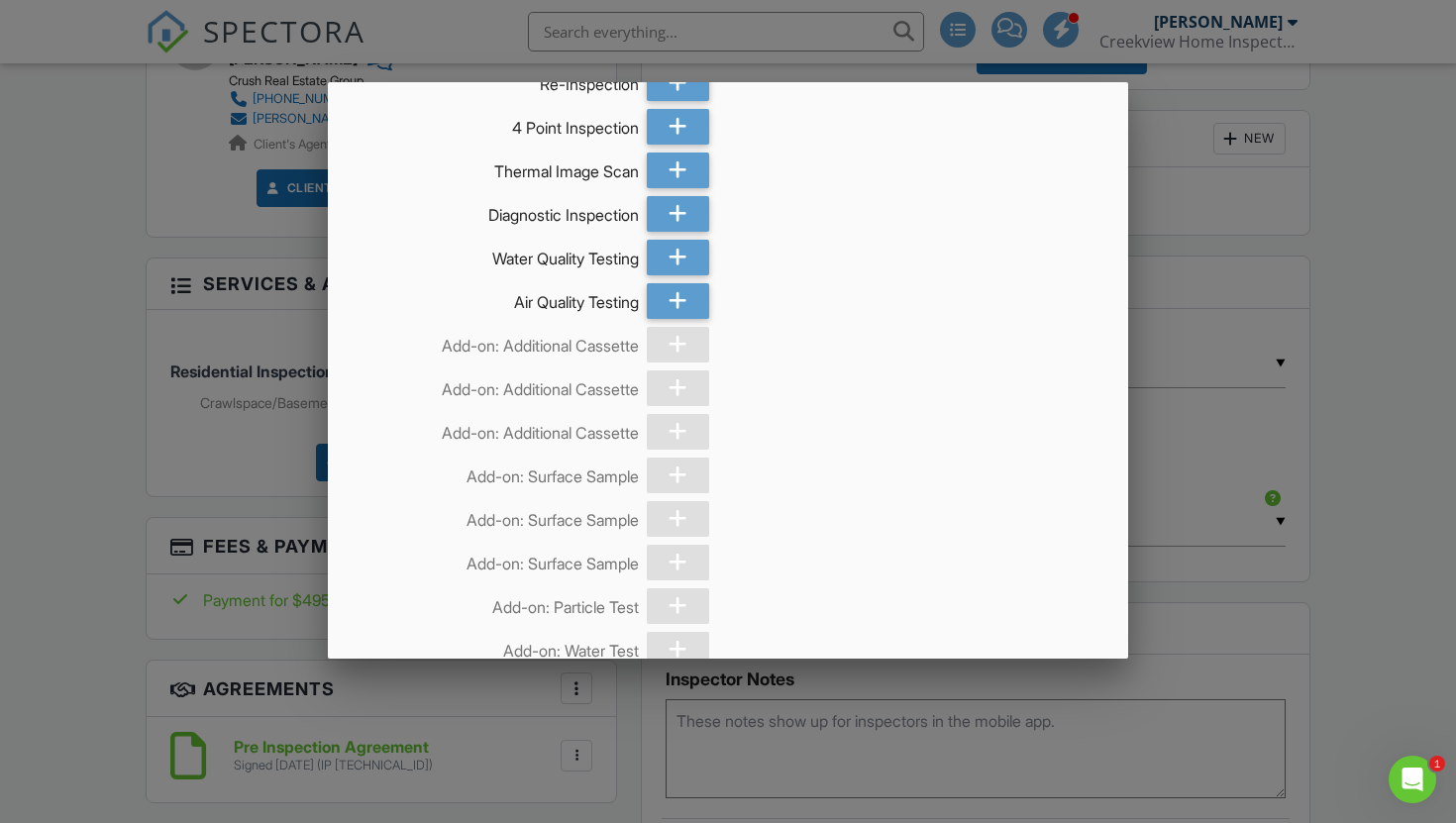 scroll, scrollTop: 1999, scrollLeft: 0, axis: vertical 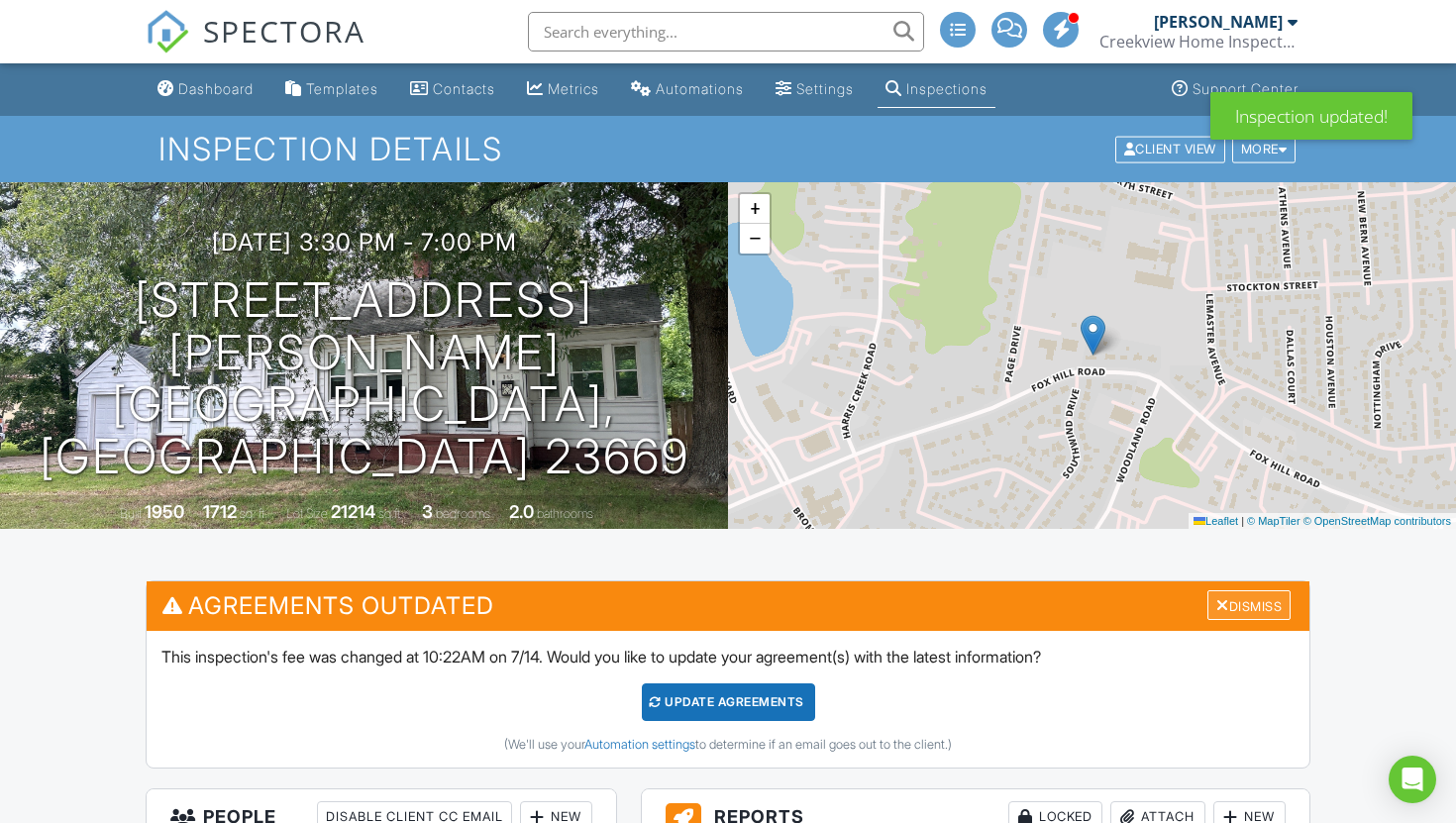 click on "Dismiss" at bounding box center (1249, 605) 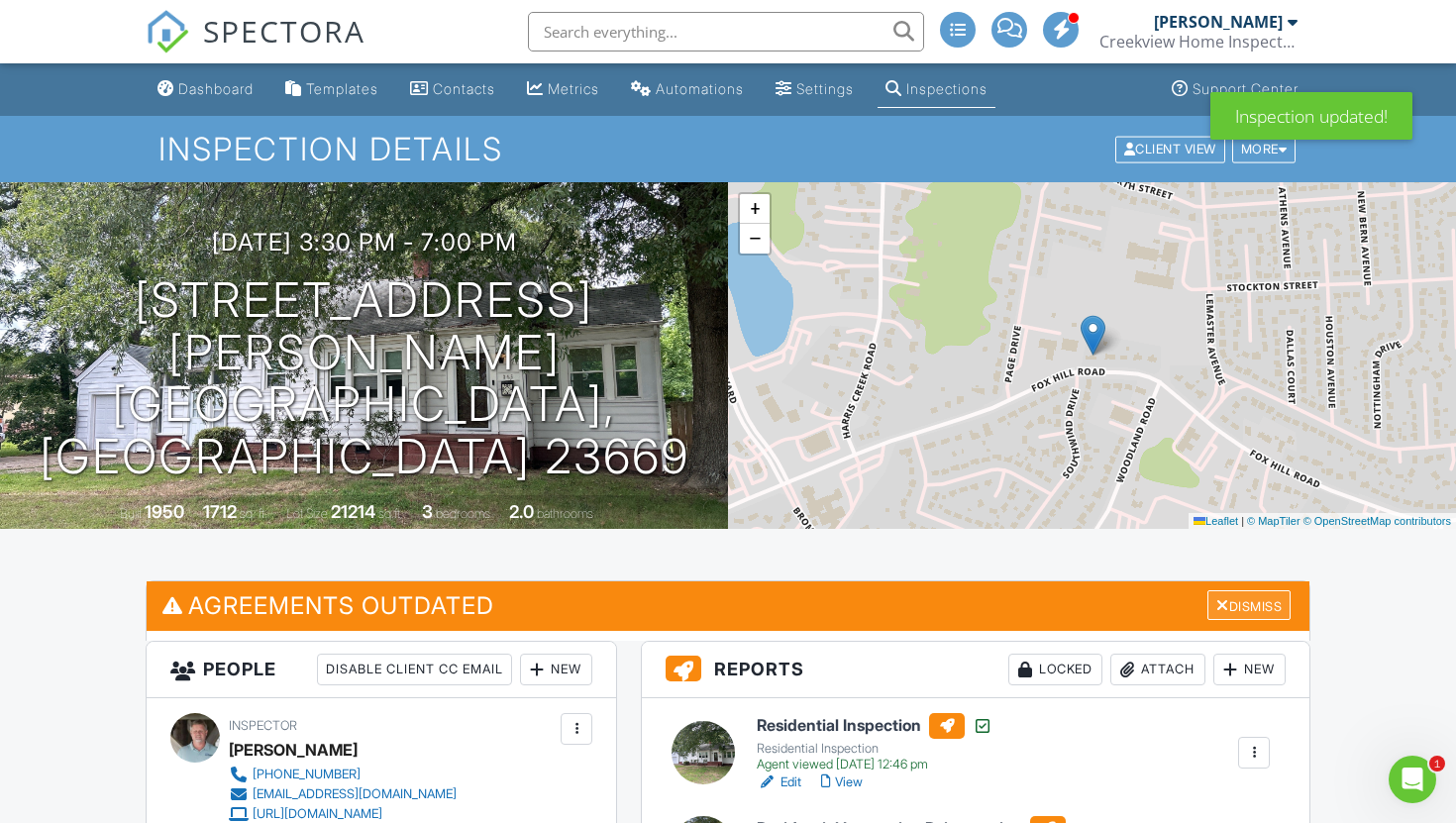 scroll, scrollTop: 0, scrollLeft: 0, axis: both 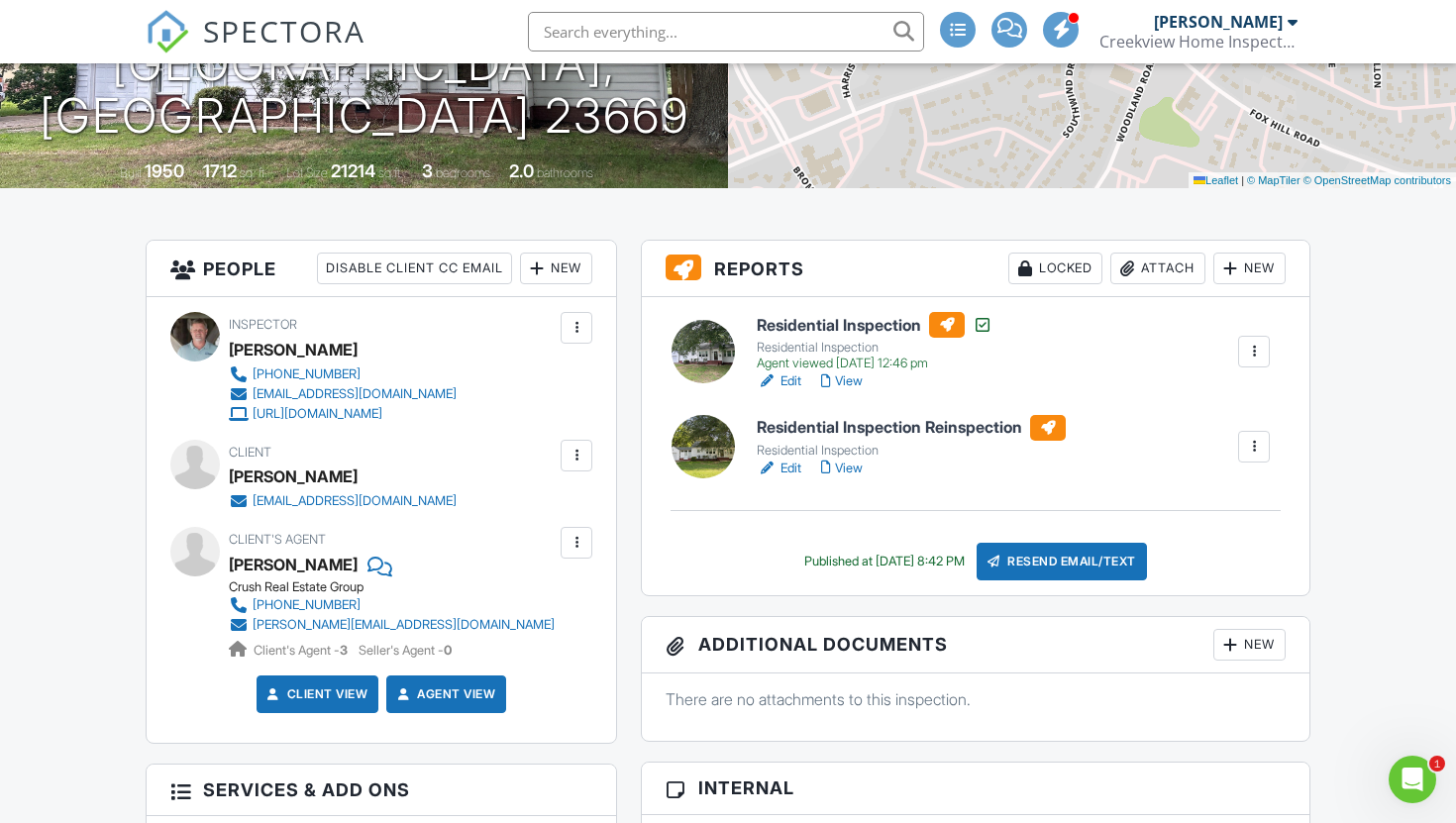 click on "Locked" at bounding box center [1055, 268] 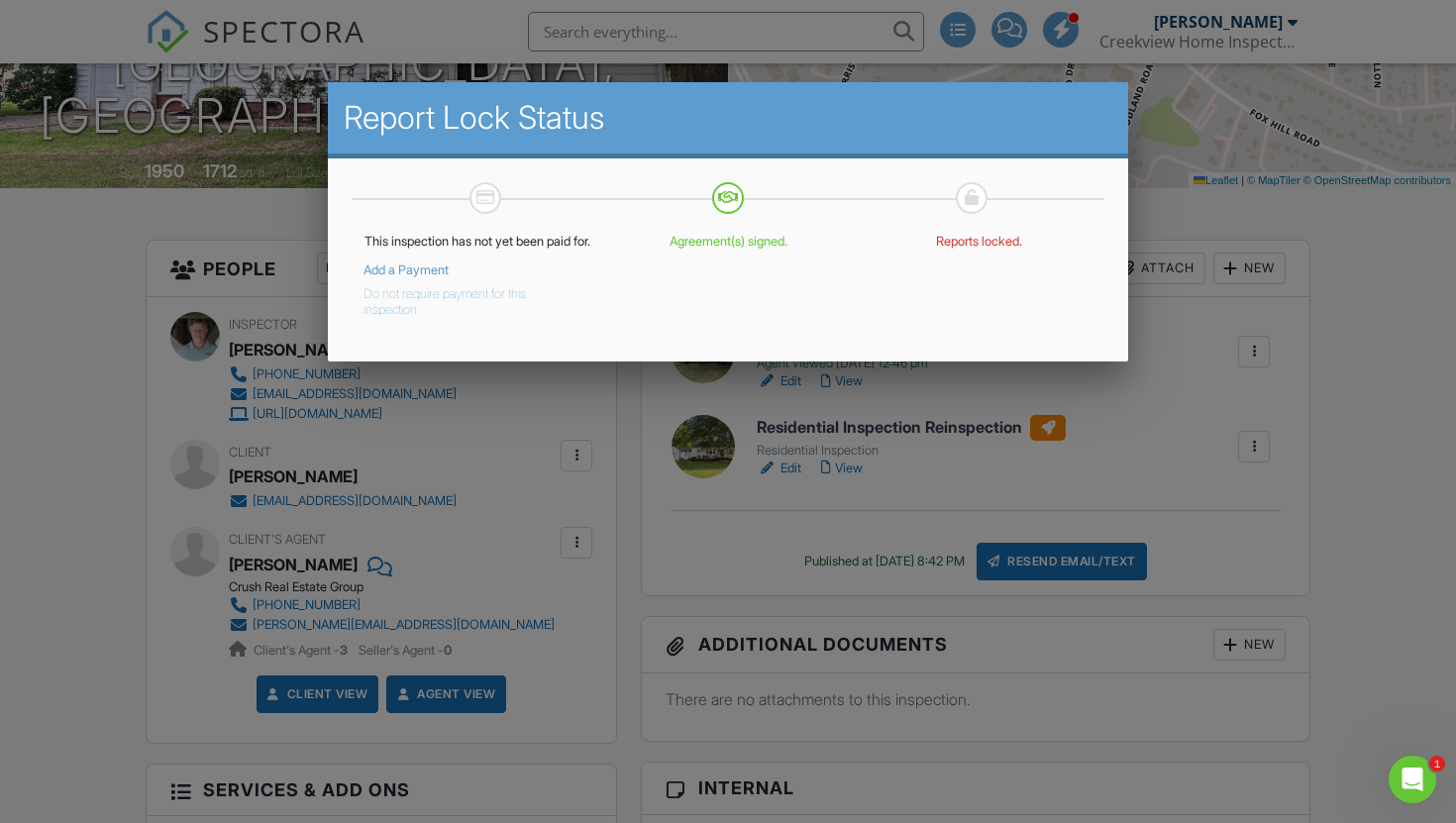 click on "Do not require payment for this inspection." at bounding box center (463, 298) 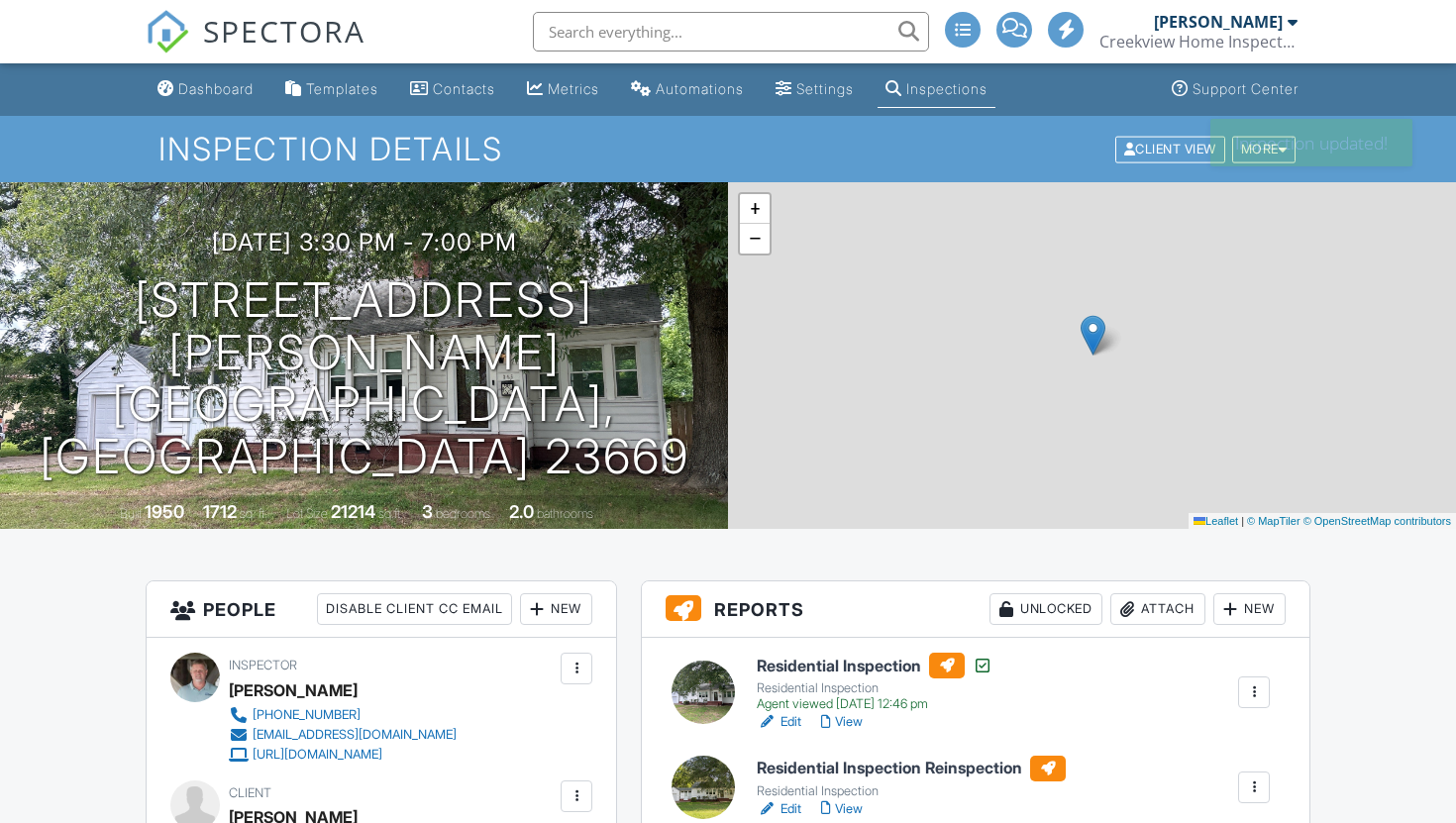 scroll, scrollTop: 0, scrollLeft: 0, axis: both 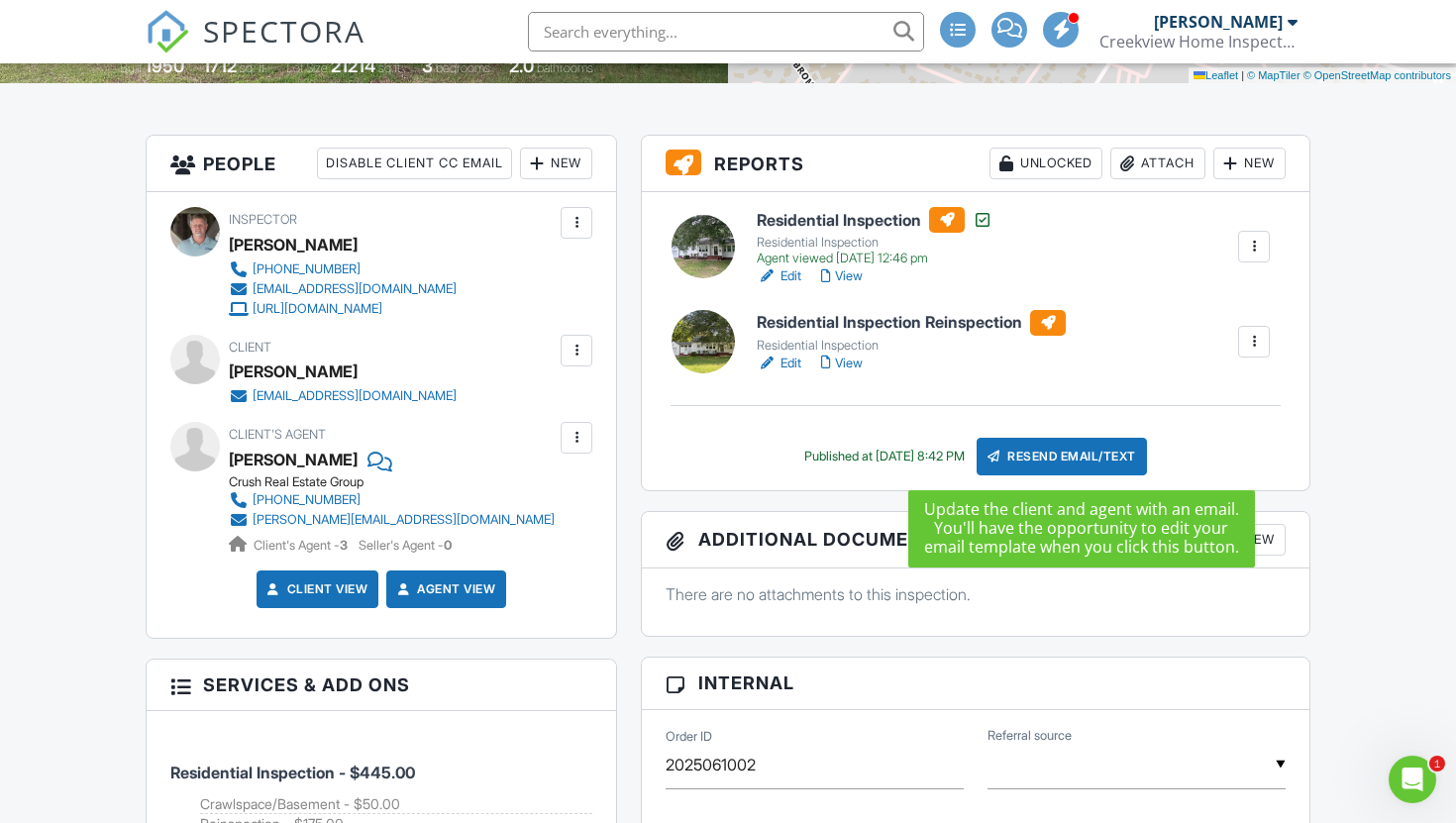 click on "Resend Email/Text" at bounding box center (1062, 457) 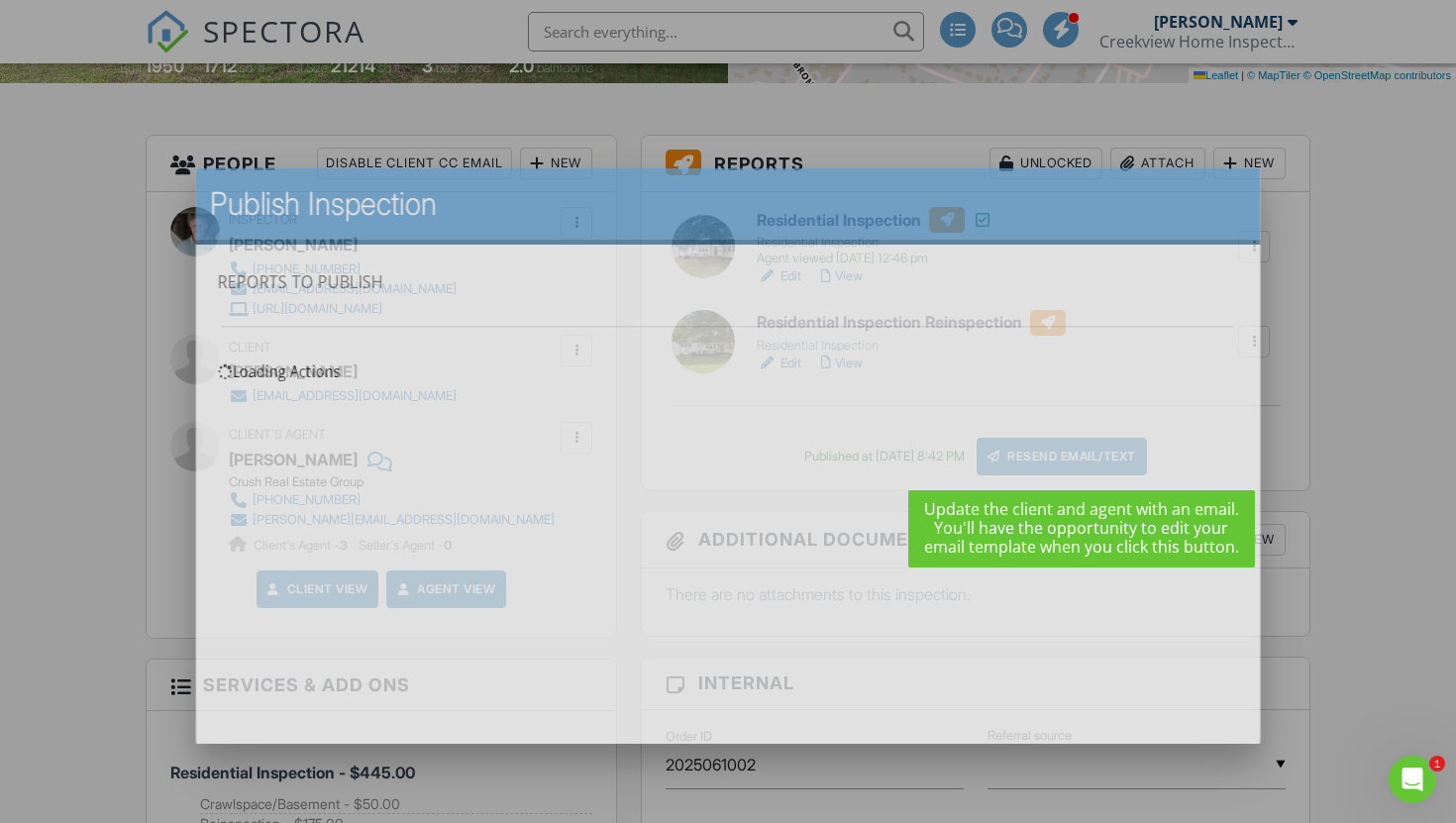 scroll, scrollTop: 0, scrollLeft: 0, axis: both 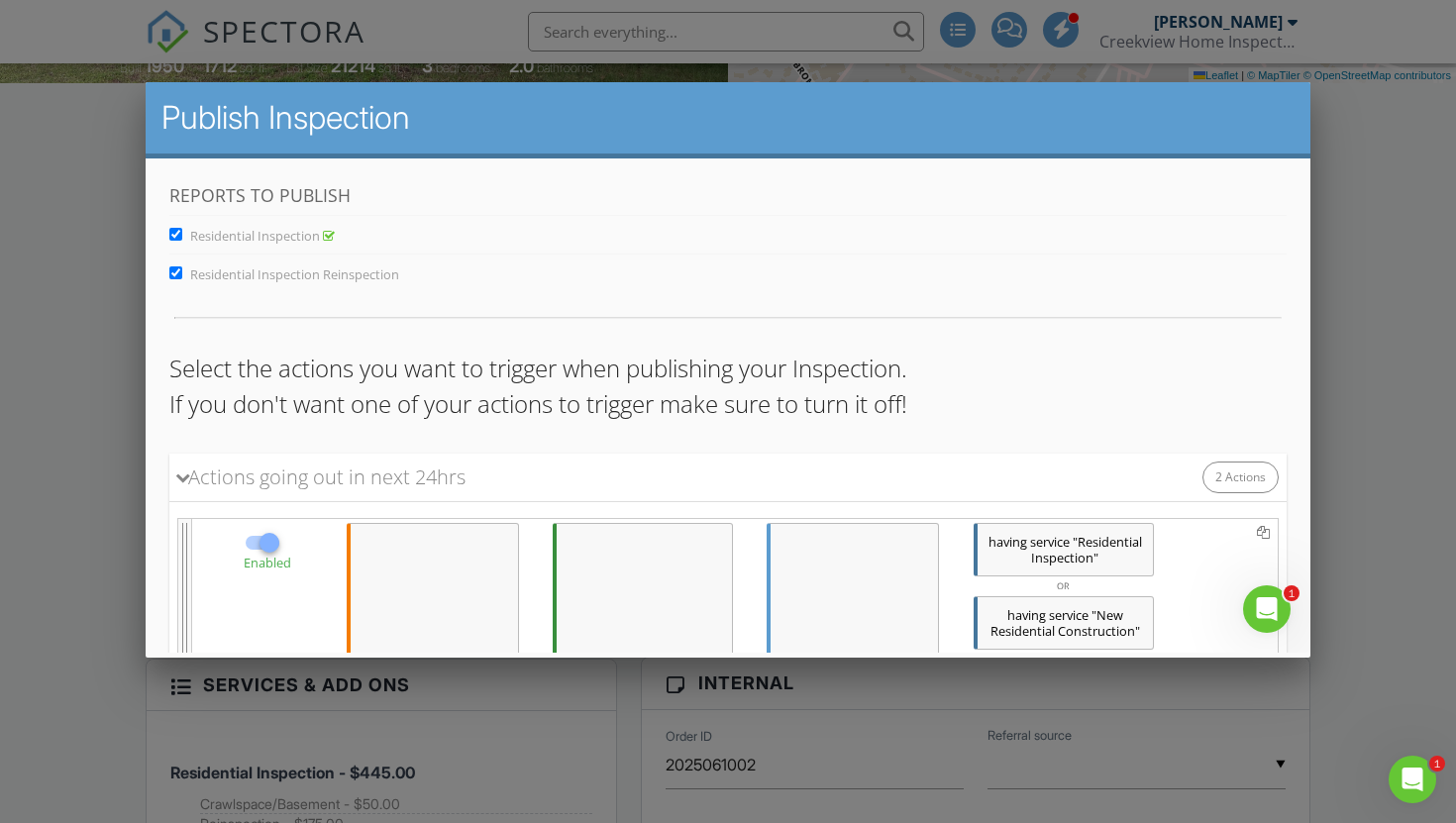 click on "Residential Inspection" at bounding box center (175, 234) 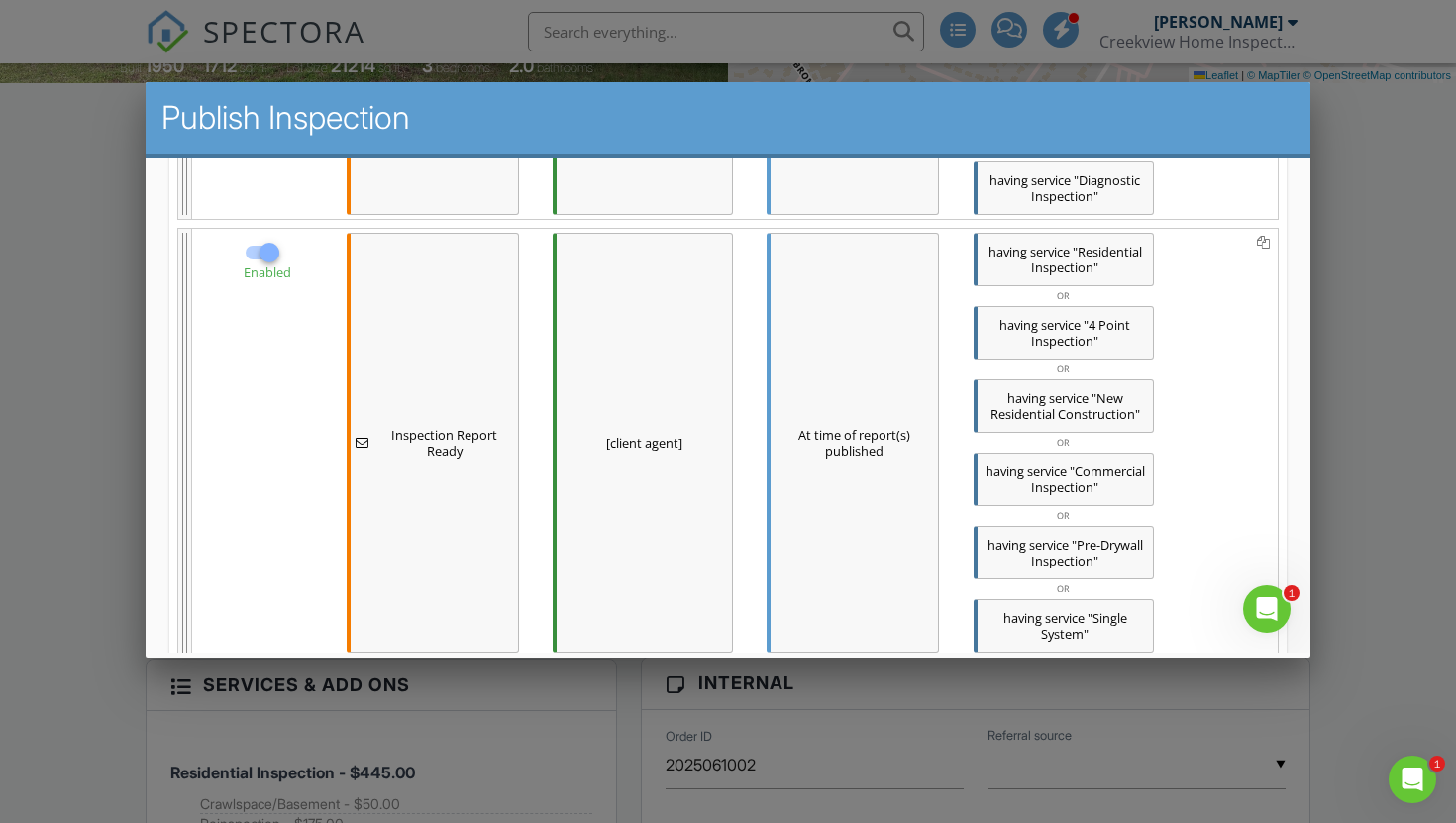 scroll, scrollTop: 792, scrollLeft: 0, axis: vertical 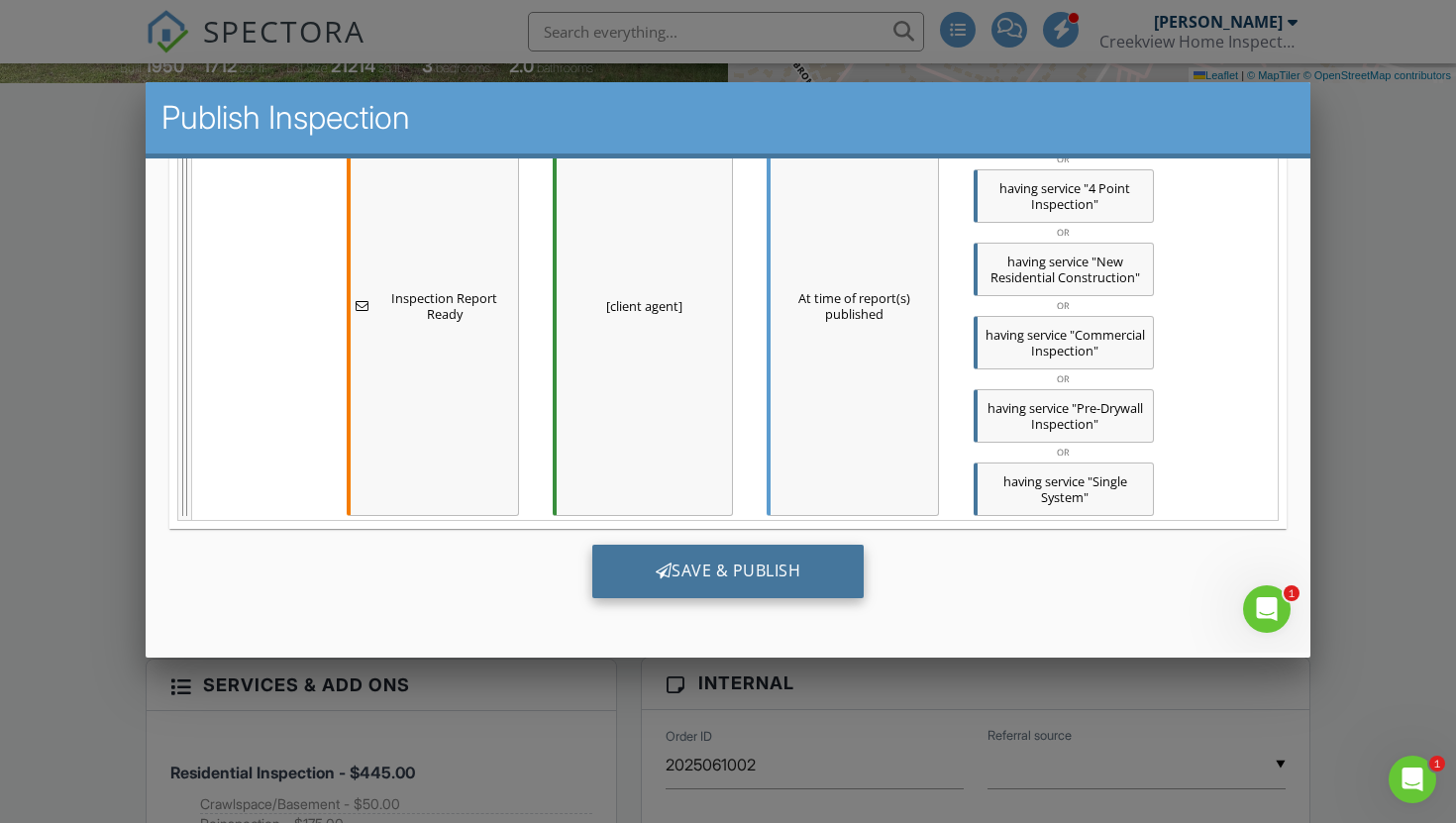 click on "Save & Publish" at bounding box center (728, 571) 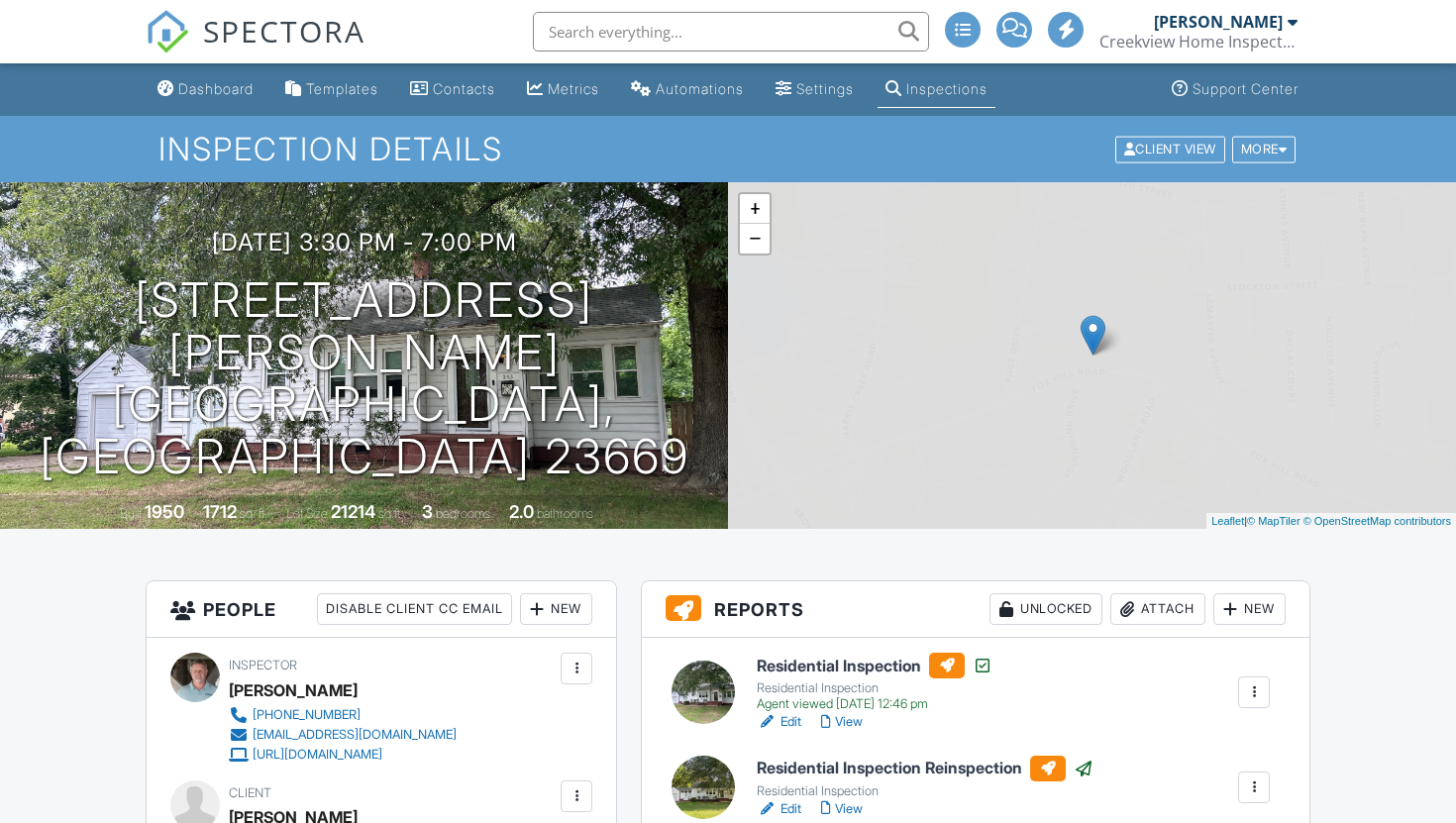 scroll, scrollTop: 0, scrollLeft: 0, axis: both 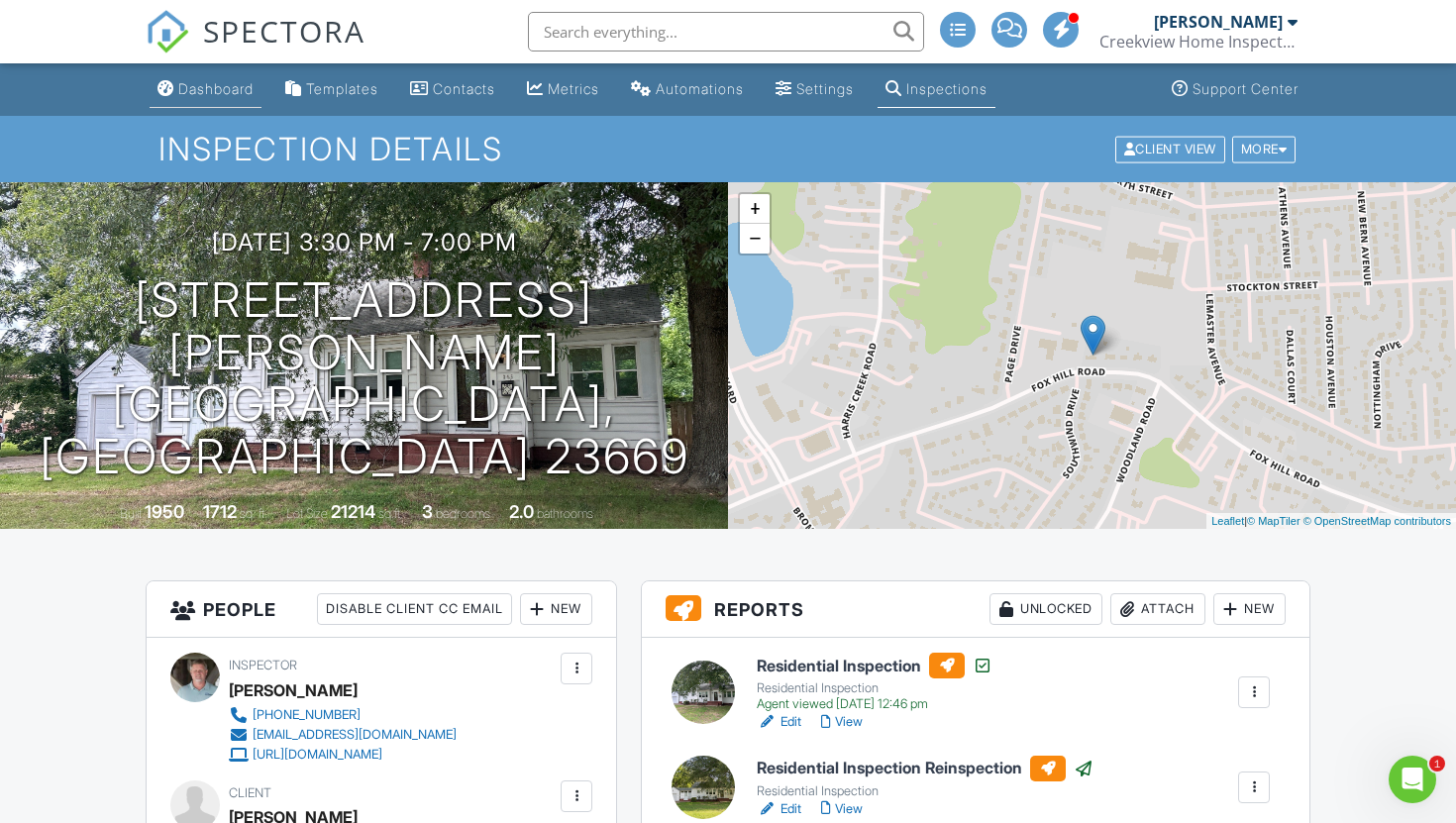 click on "Dashboard" at bounding box center [205, 89] 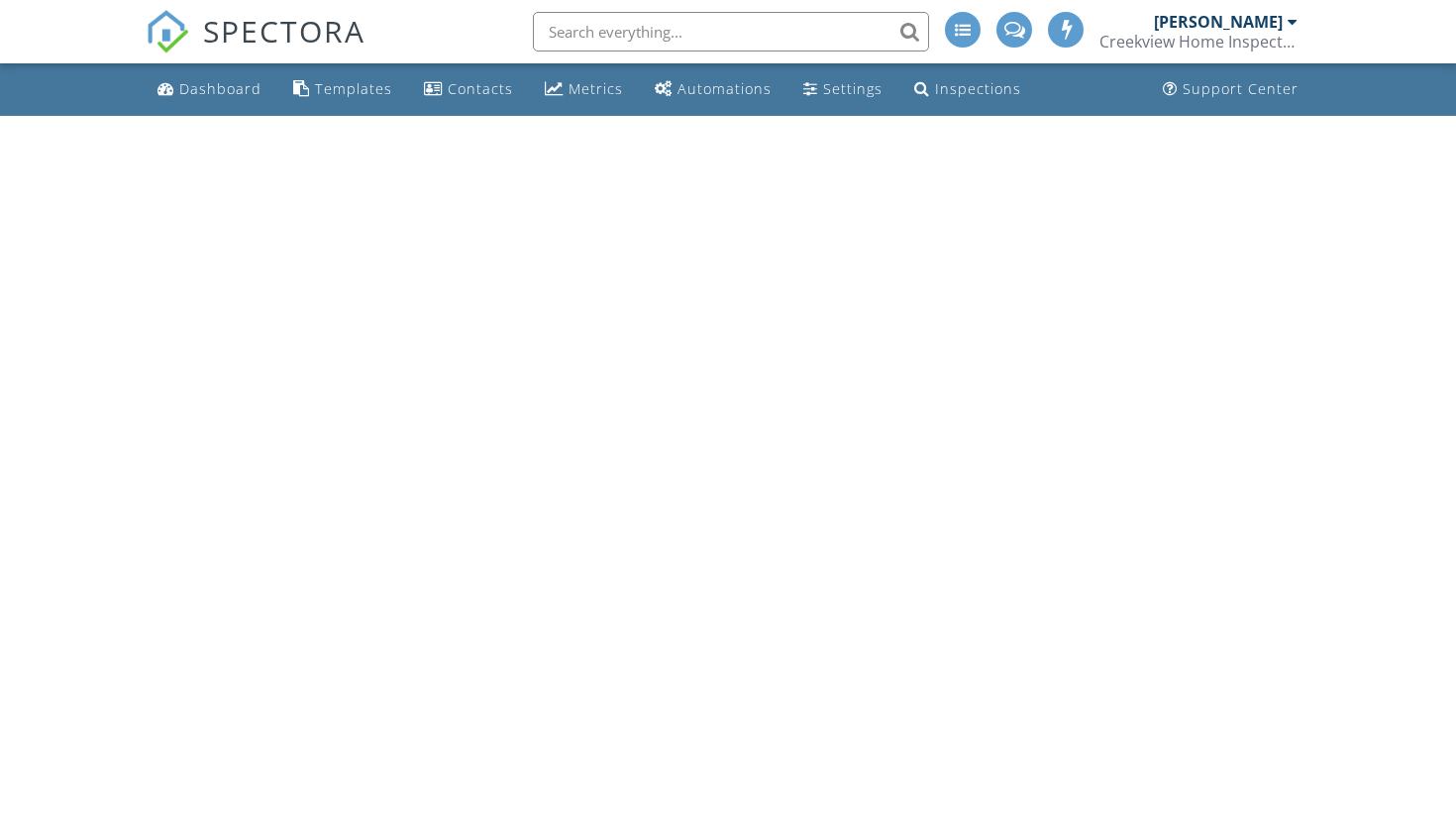 scroll, scrollTop: 0, scrollLeft: 0, axis: both 